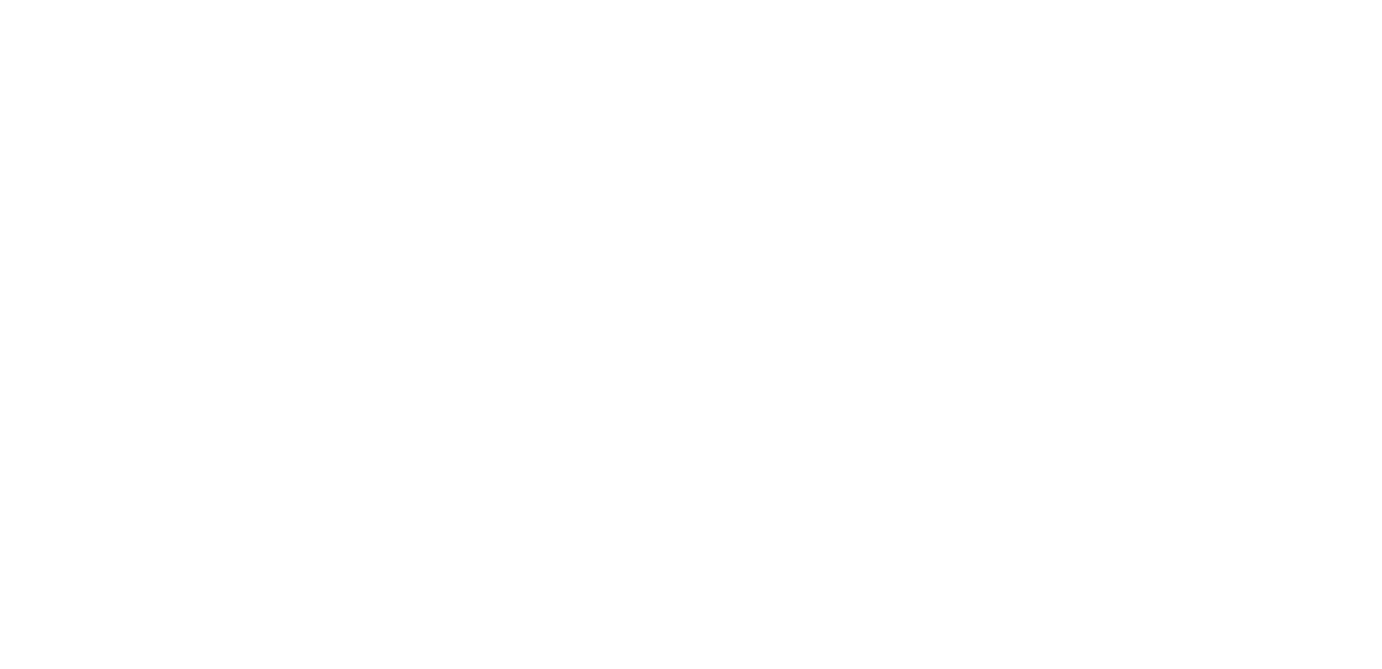 scroll, scrollTop: 0, scrollLeft: 0, axis: both 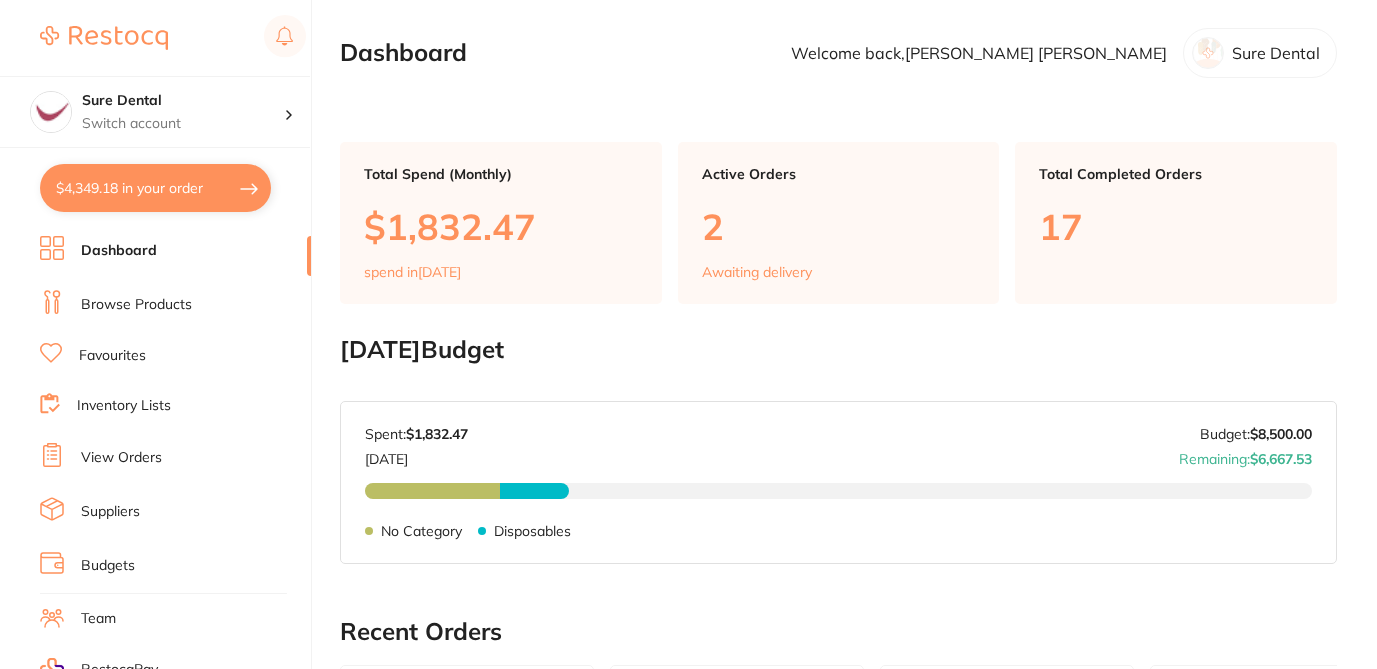checkbox on "false" 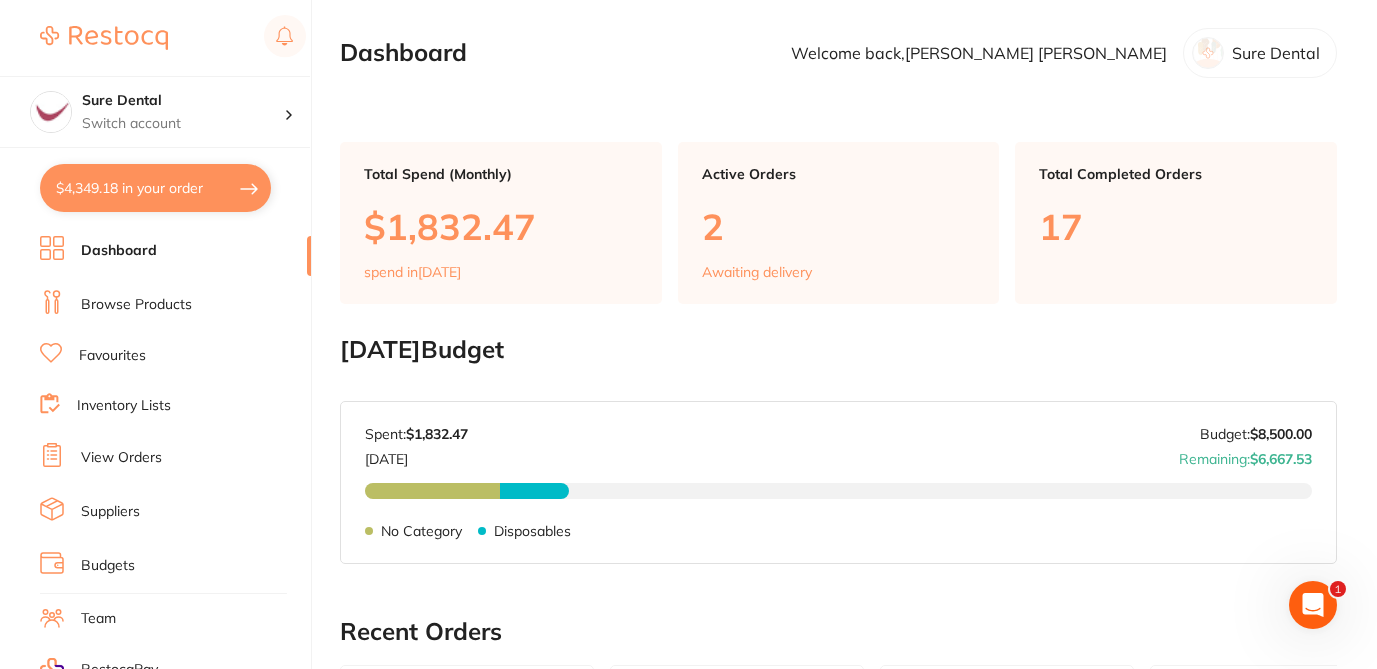 scroll, scrollTop: 0, scrollLeft: 0, axis: both 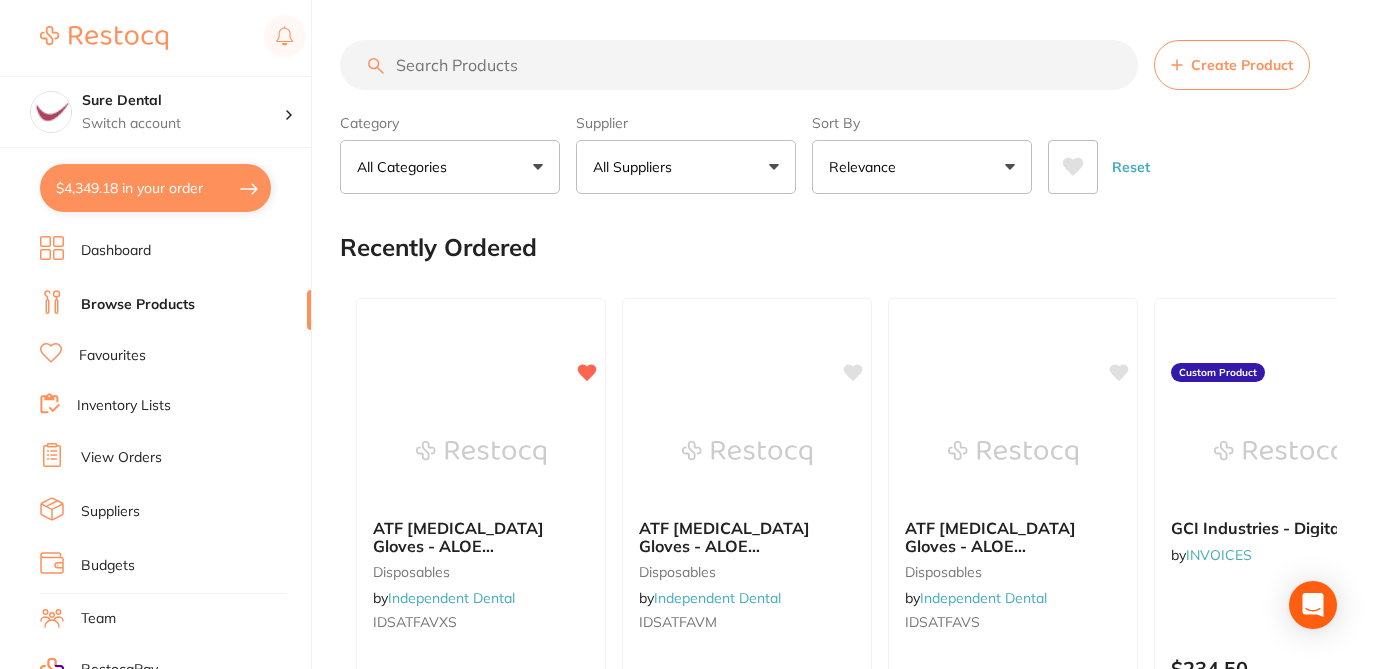 click at bounding box center [739, 65] 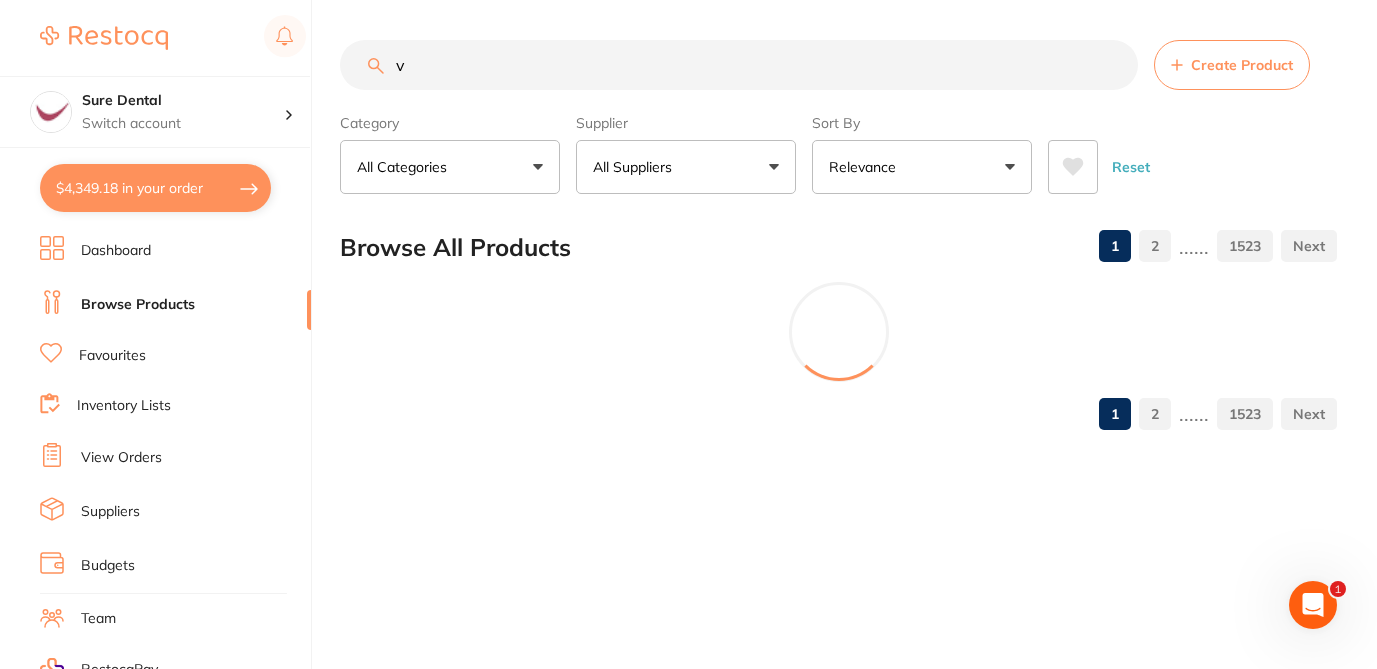 scroll, scrollTop: 0, scrollLeft: 0, axis: both 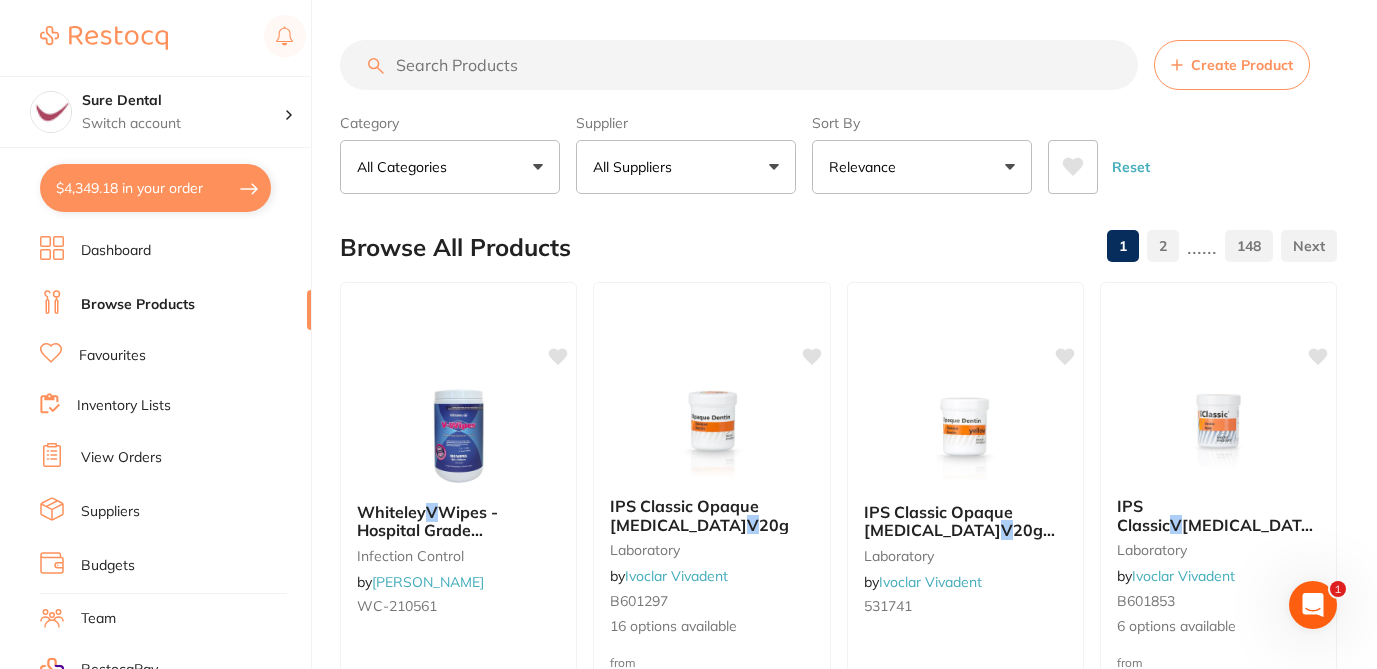 paste on "hf-cvwi8" 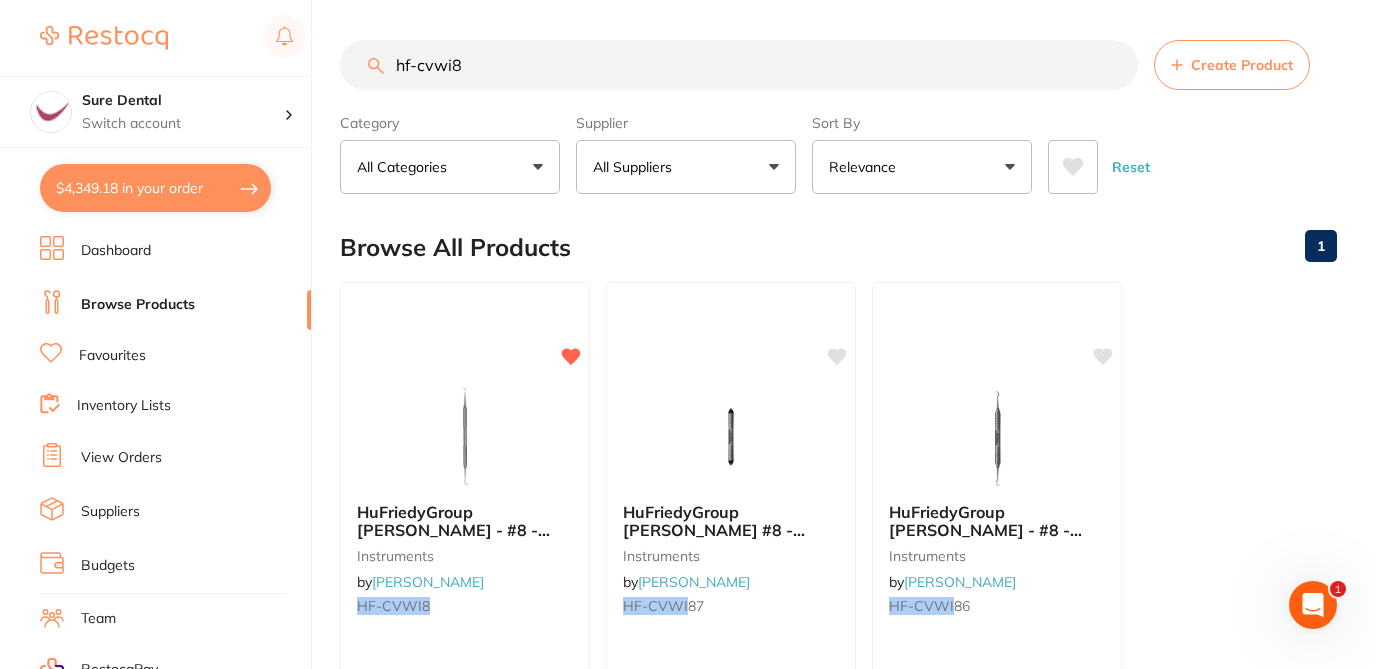 scroll, scrollTop: 0, scrollLeft: 0, axis: both 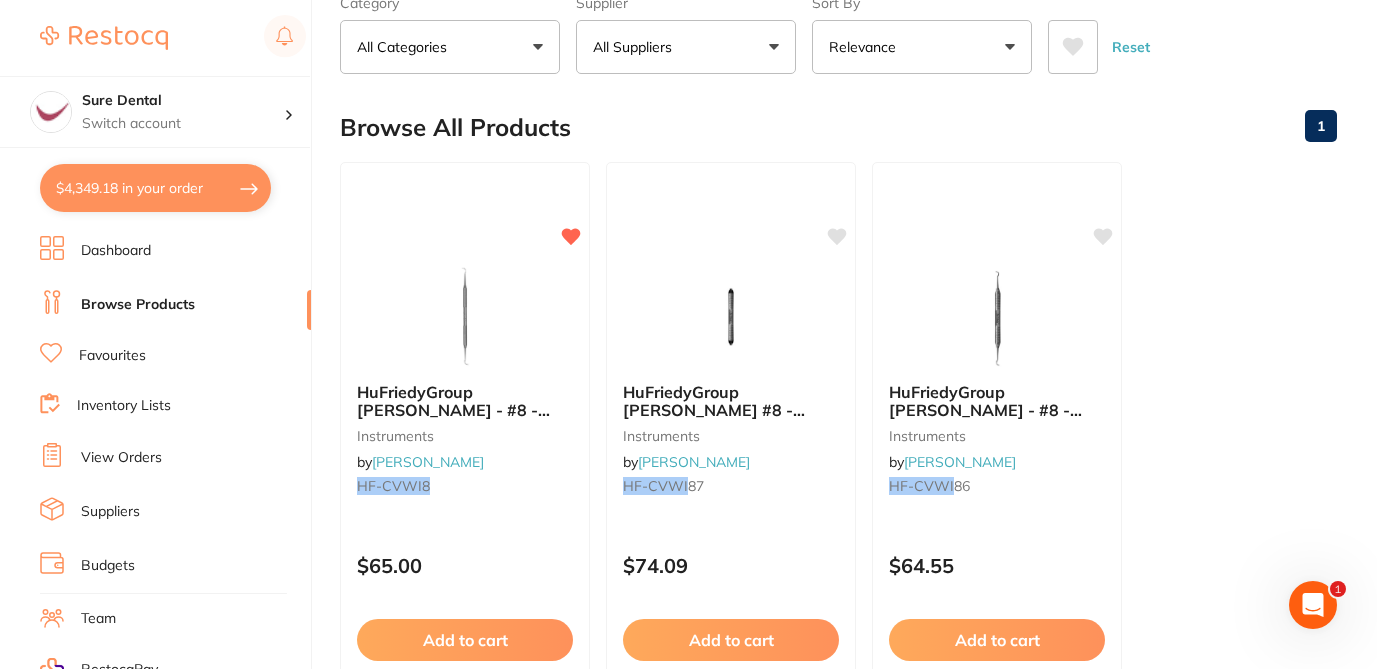 click on "Browse All Products 1" at bounding box center (838, 127) 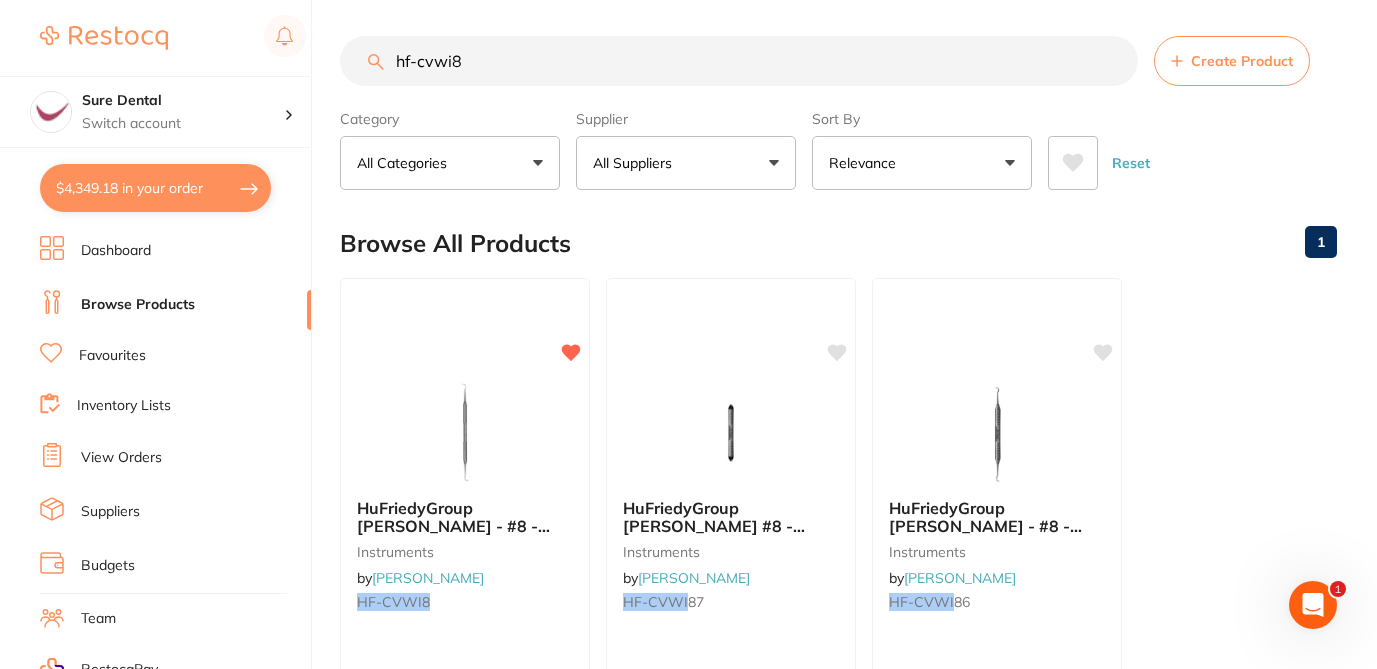 scroll, scrollTop: 0, scrollLeft: 0, axis: both 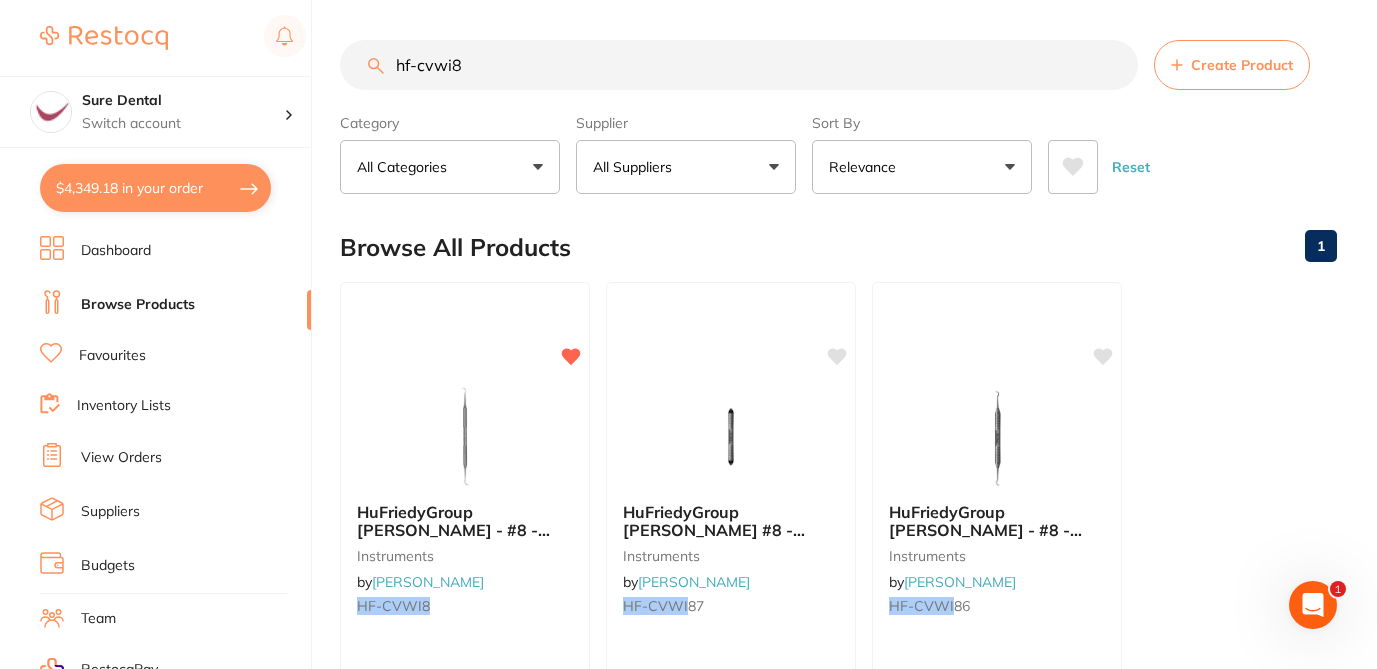 drag, startPoint x: 477, startPoint y: 57, endPoint x: 338, endPoint y: 55, distance: 139.01439 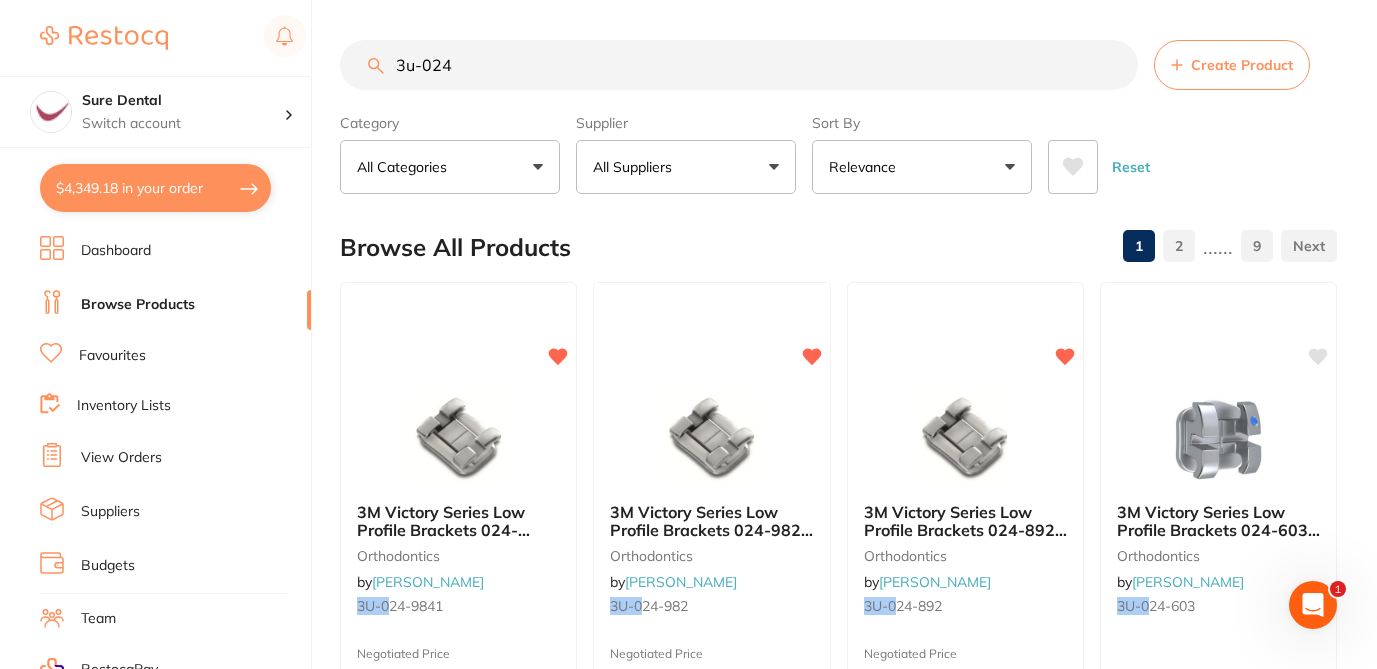 scroll, scrollTop: 0, scrollLeft: 0, axis: both 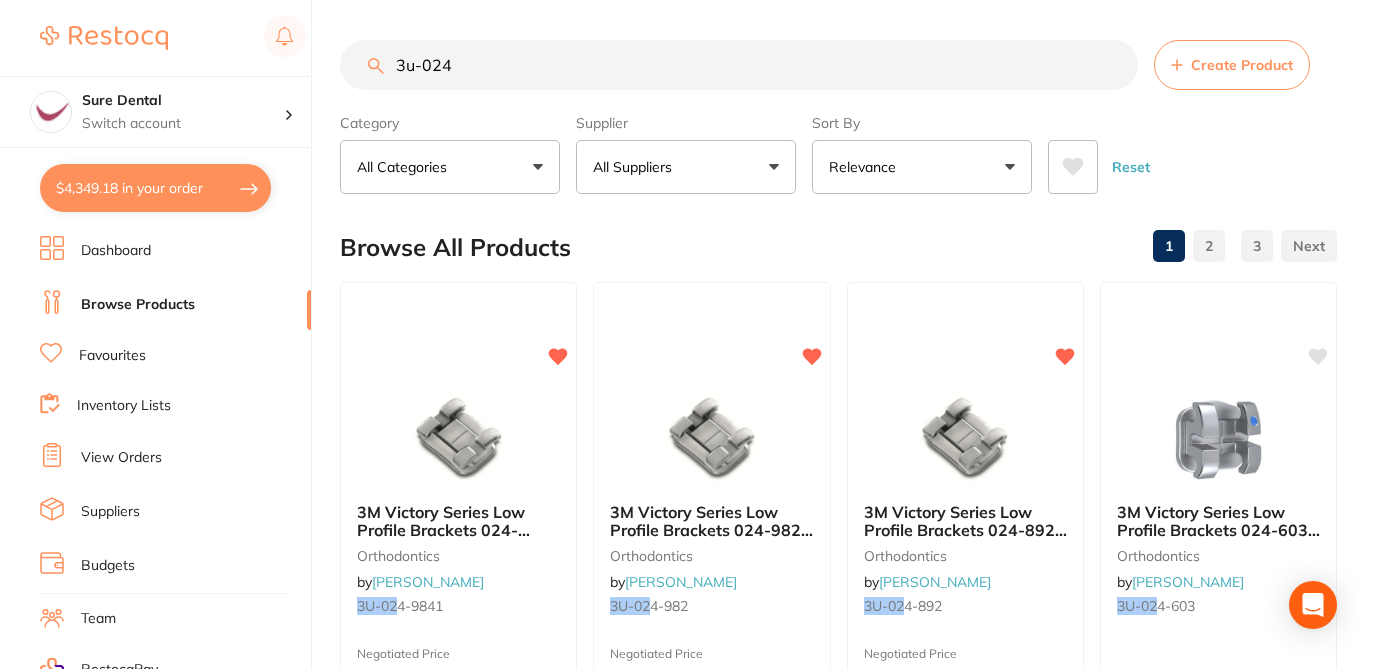 click on "Browse All Products 1 2 3" at bounding box center [838, 247] 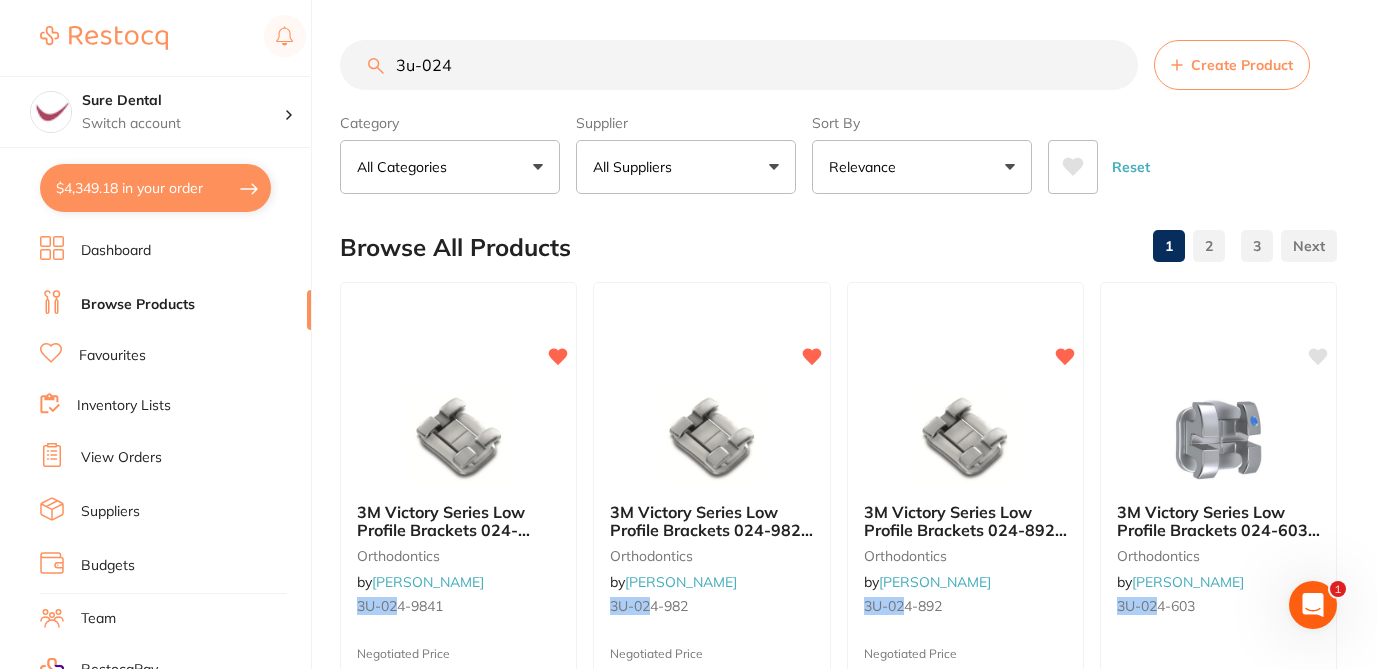 scroll, scrollTop: 0, scrollLeft: 0, axis: both 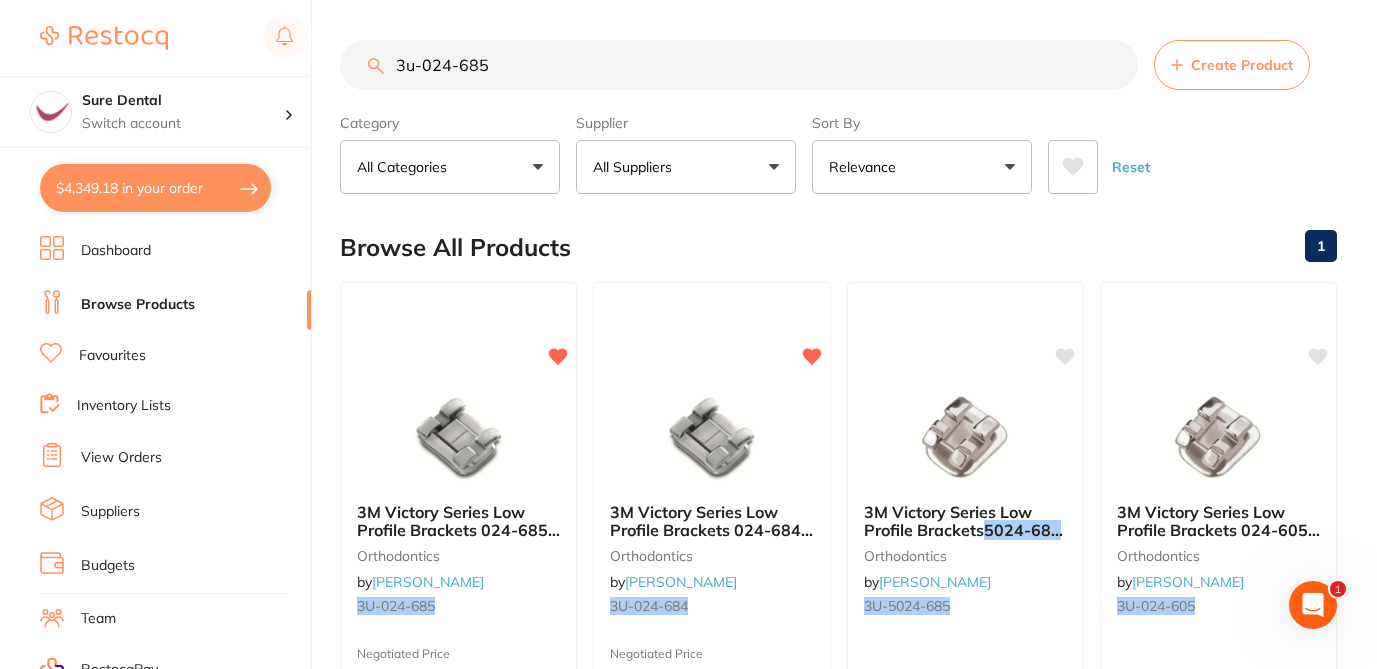 click on "Browse All Products 1" at bounding box center (838, 247) 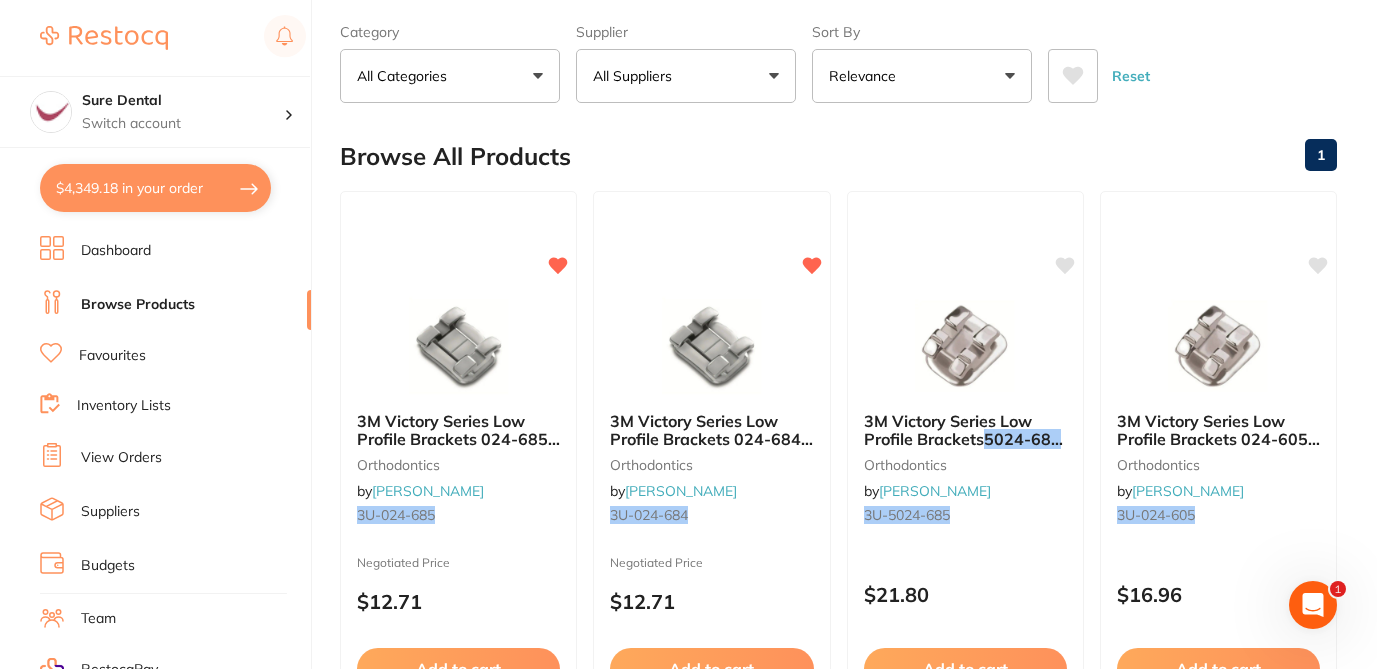 scroll, scrollTop: 120, scrollLeft: 0, axis: vertical 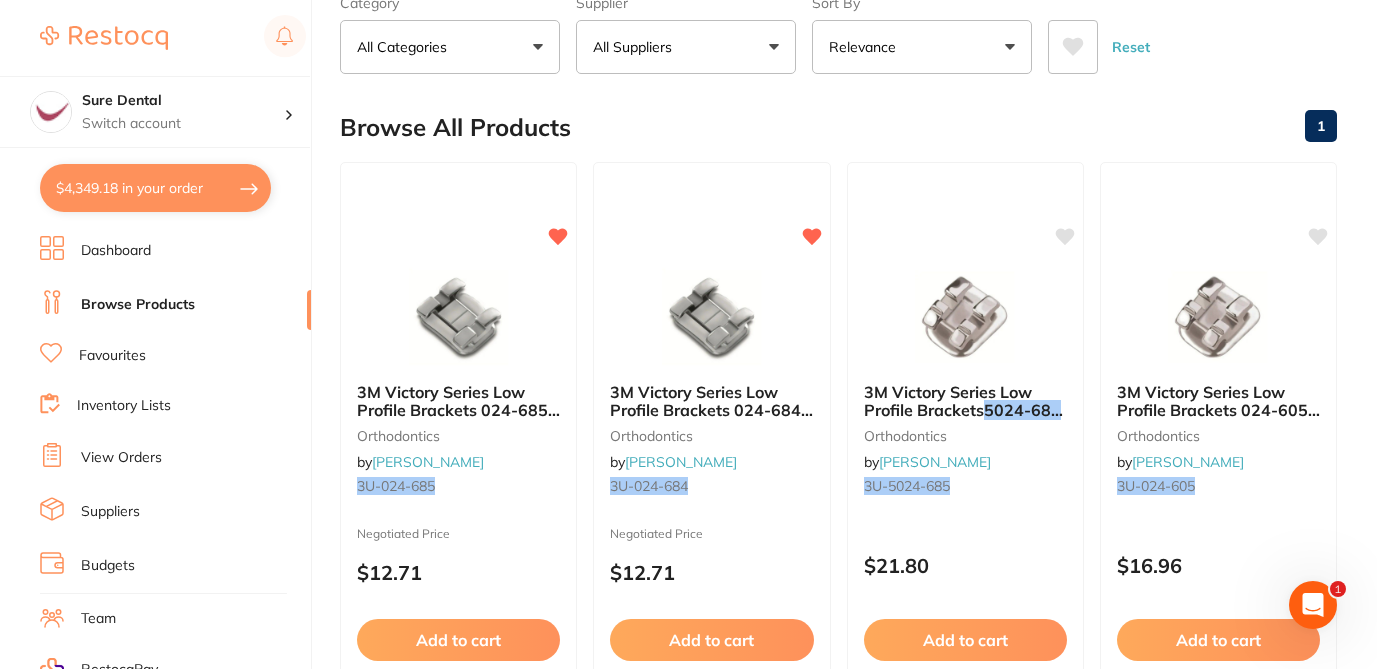 click on "Browse All Products 1" at bounding box center [838, 127] 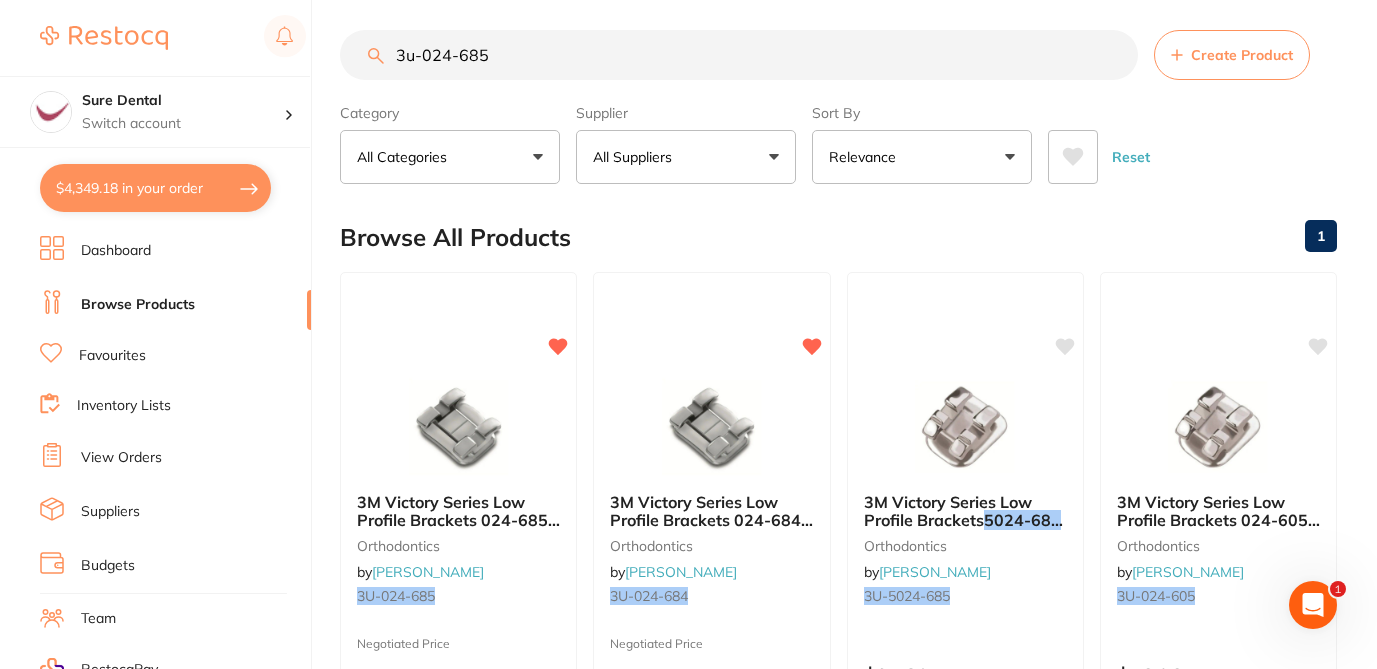 scroll, scrollTop: 0, scrollLeft: 0, axis: both 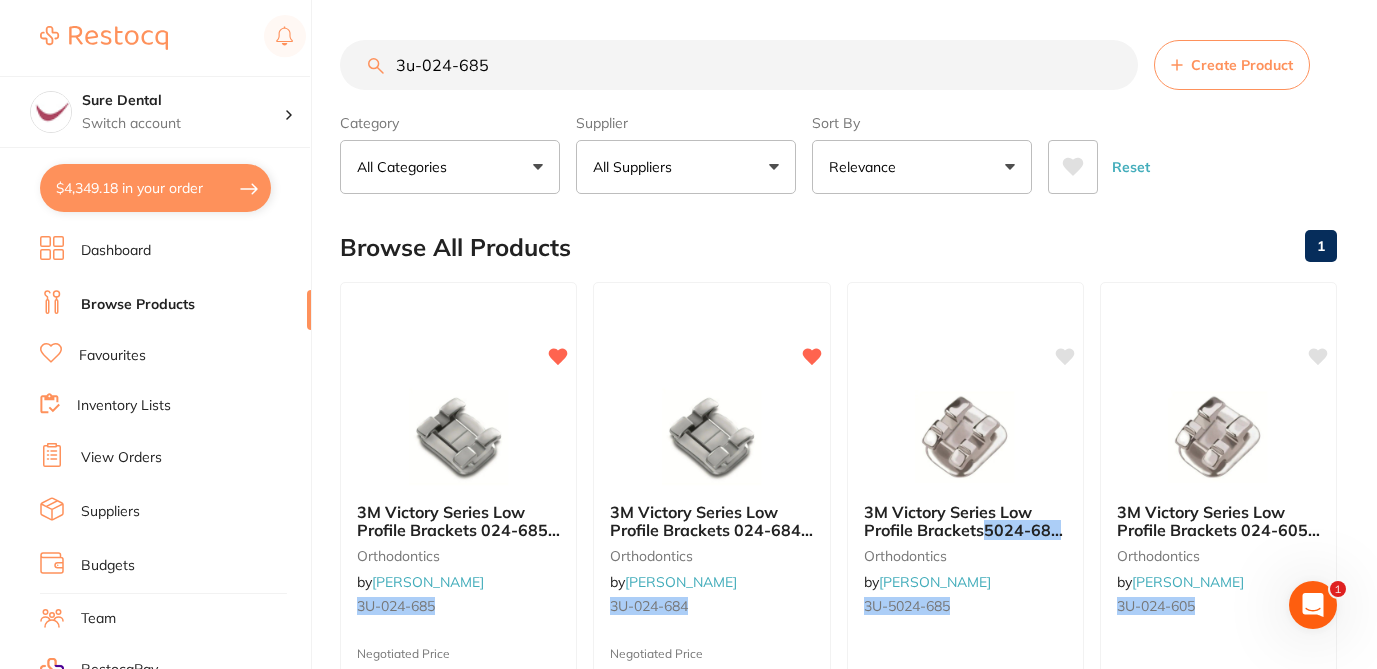 drag, startPoint x: 458, startPoint y: 69, endPoint x: 542, endPoint y: 75, distance: 84.21401 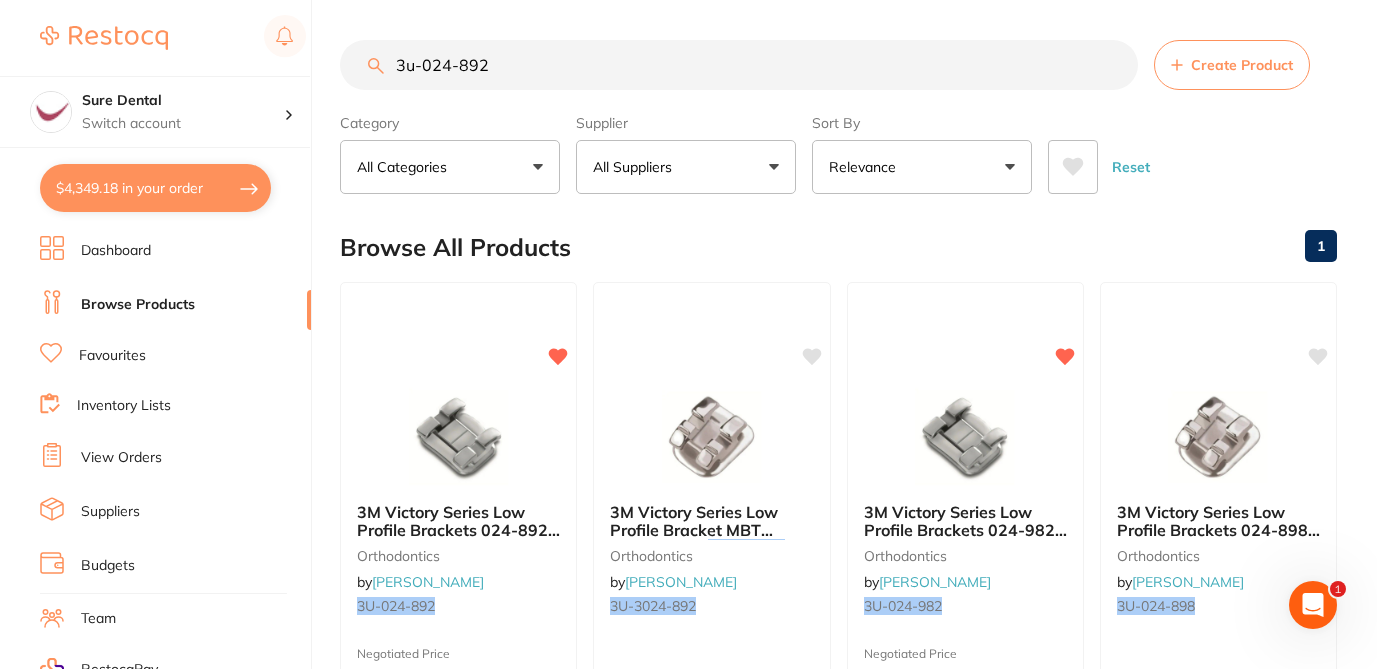 scroll, scrollTop: 0, scrollLeft: 0, axis: both 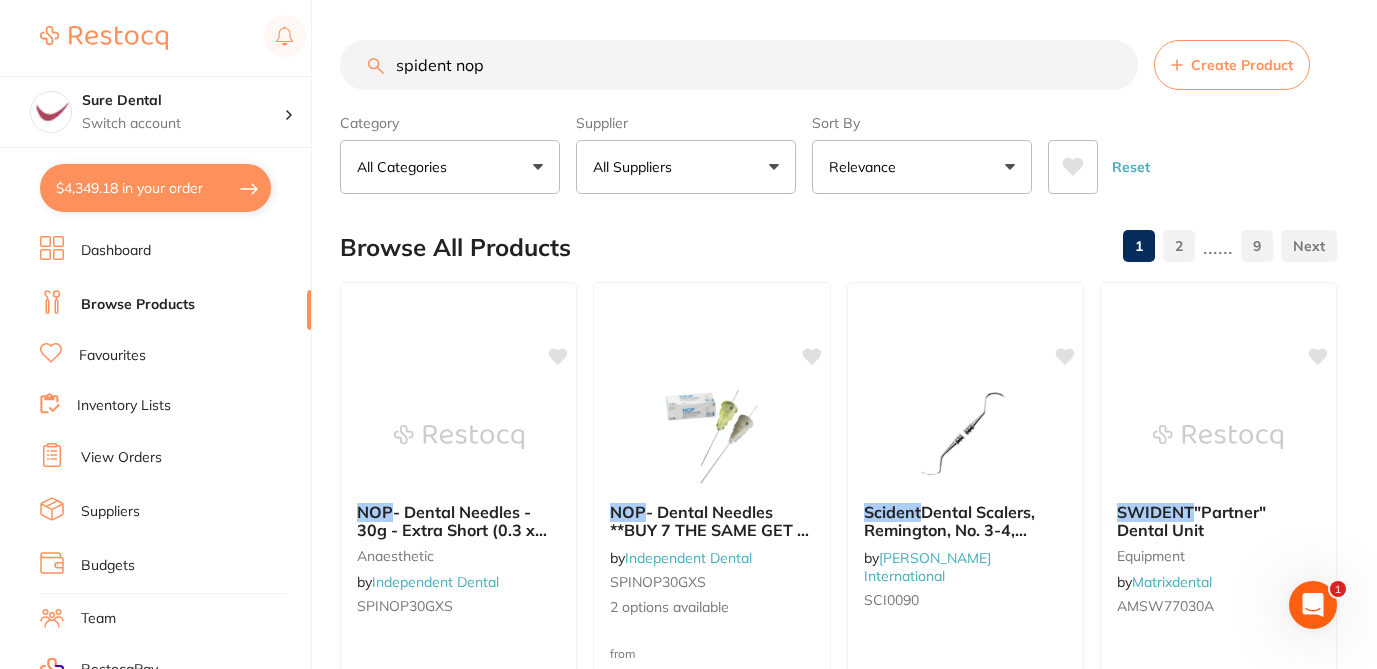 click on "All Suppliers" at bounding box center (686, 167) 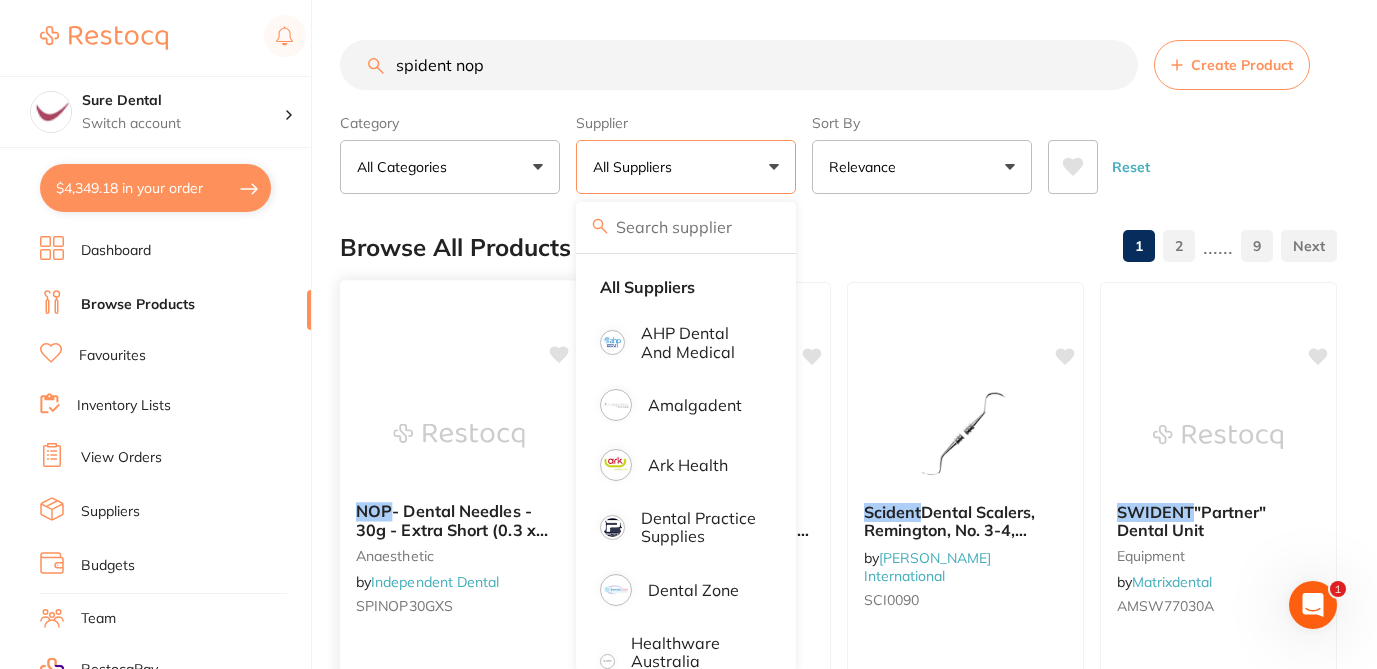 click on "SPINOP30GXS" at bounding box center (458, 606) 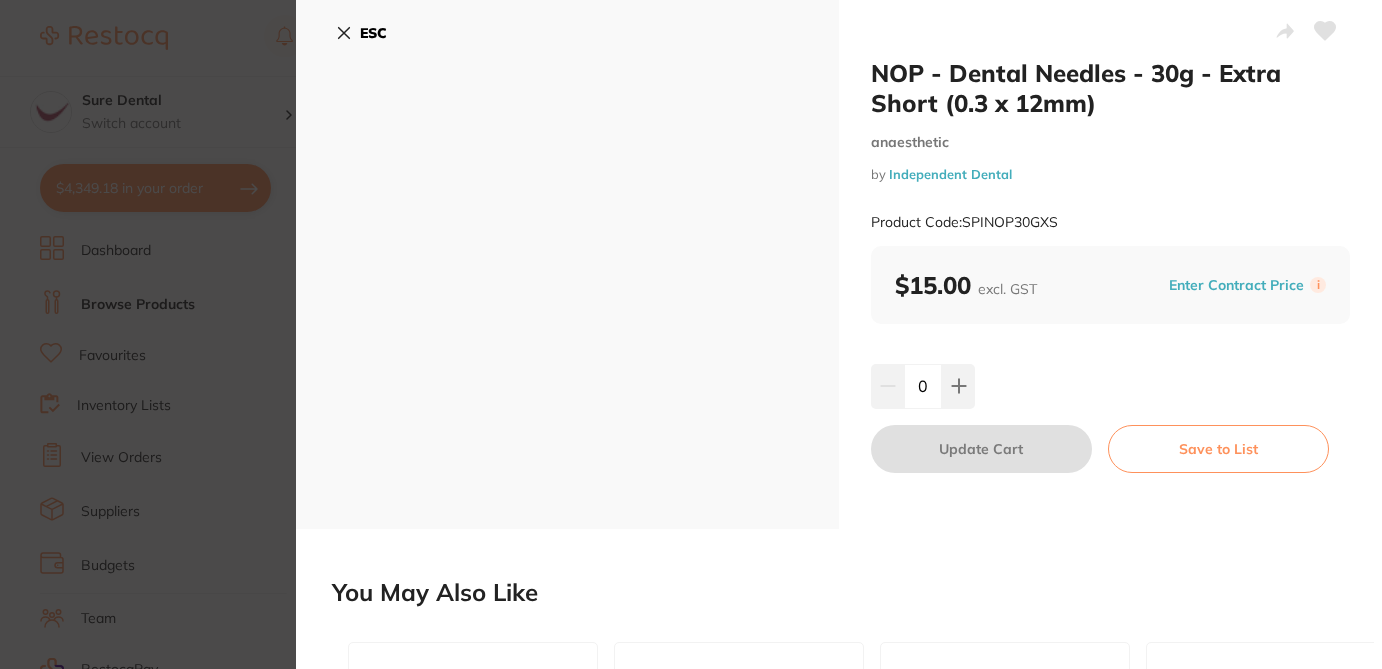 scroll, scrollTop: 0, scrollLeft: 0, axis: both 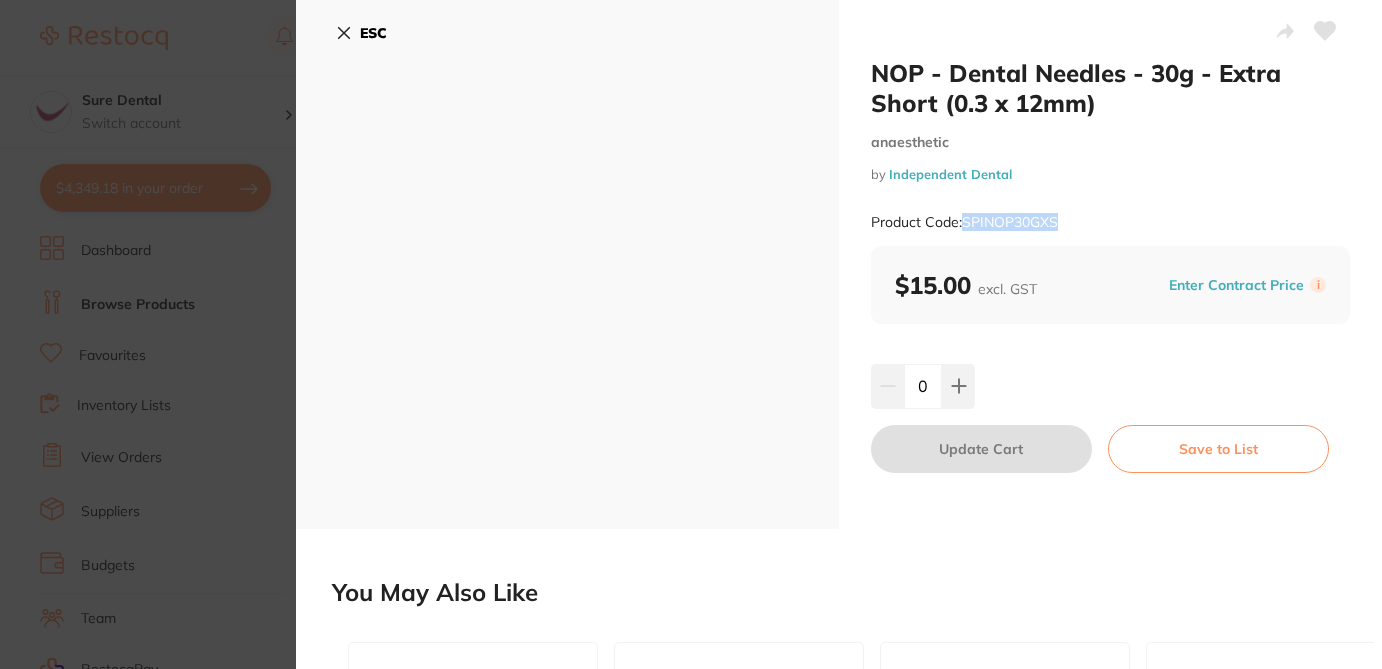 drag, startPoint x: 1067, startPoint y: 217, endPoint x: 964, endPoint y: 216, distance: 103.00485 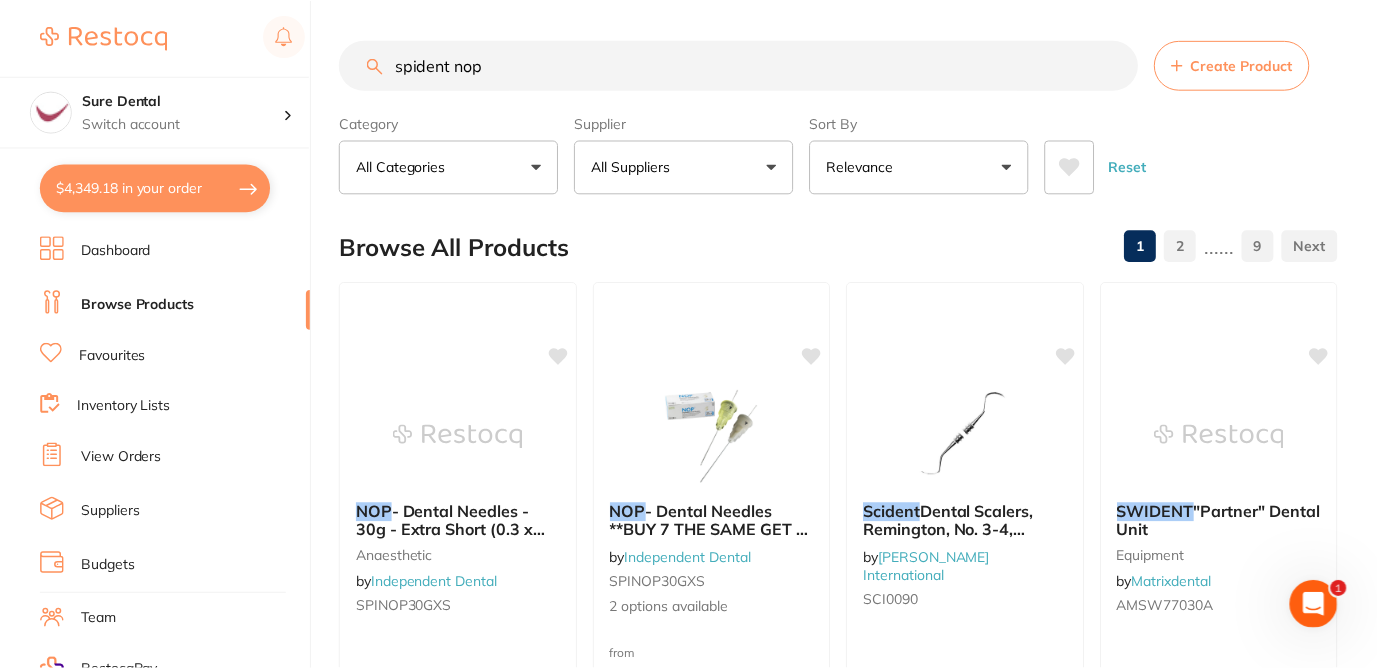 scroll, scrollTop: 1, scrollLeft: 0, axis: vertical 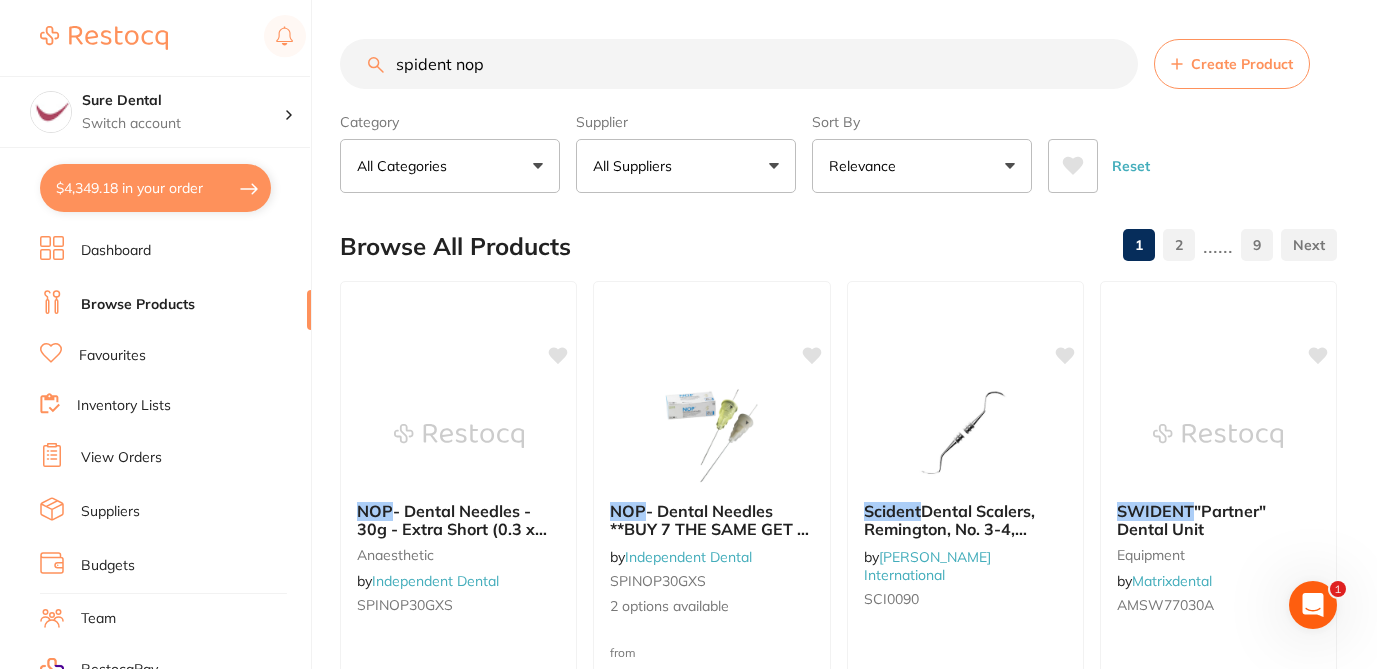drag, startPoint x: 507, startPoint y: 66, endPoint x: 326, endPoint y: 59, distance: 181.13531 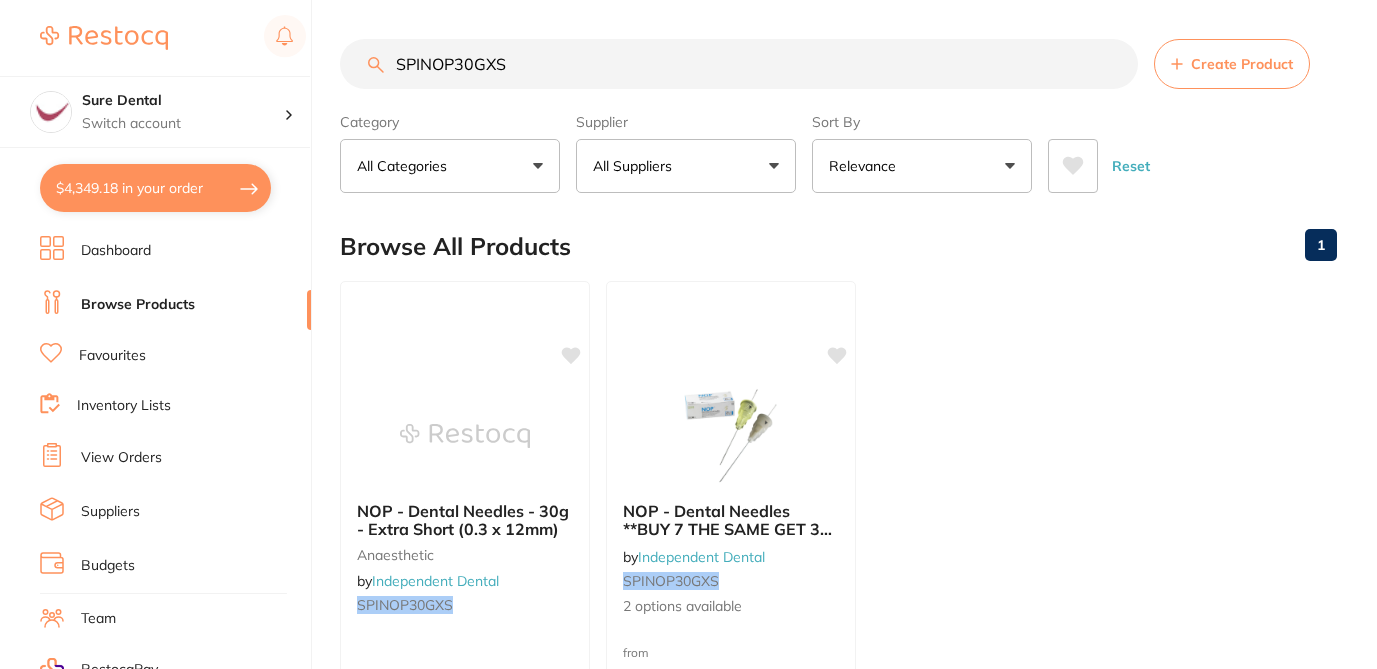 drag, startPoint x: 490, startPoint y: 65, endPoint x: 539, endPoint y: 65, distance: 49 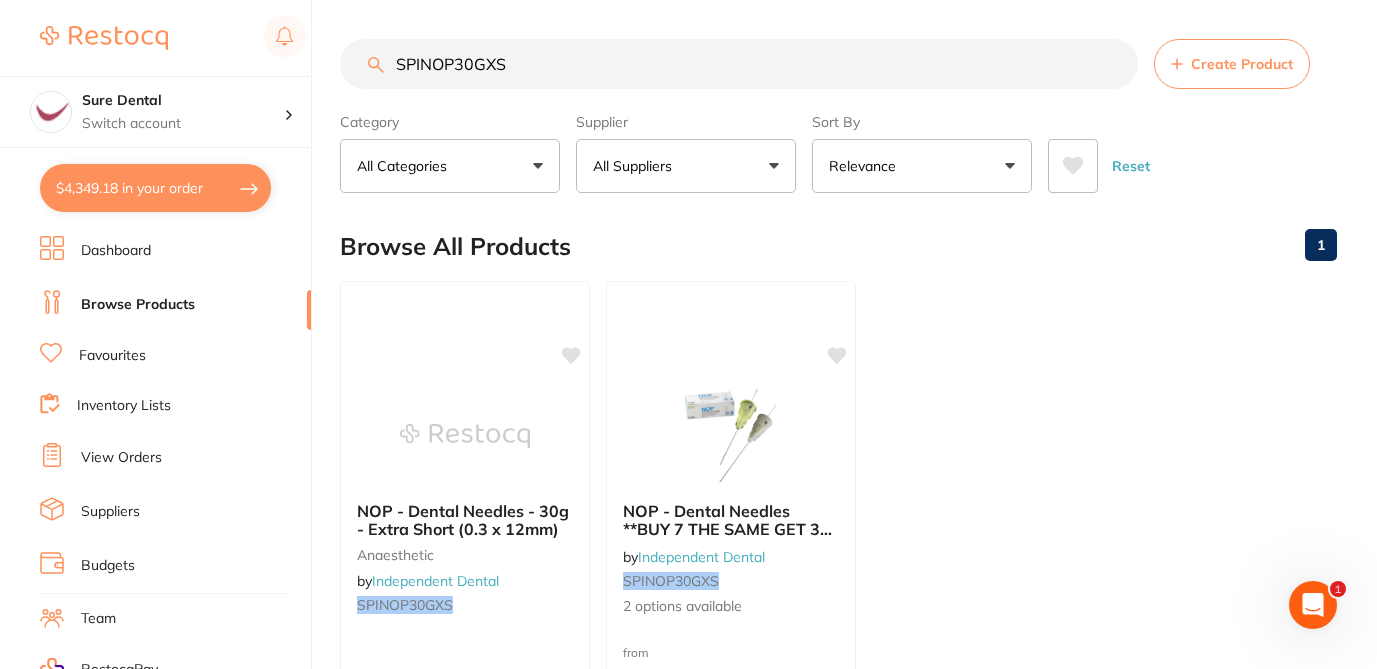 scroll, scrollTop: 0, scrollLeft: 0, axis: both 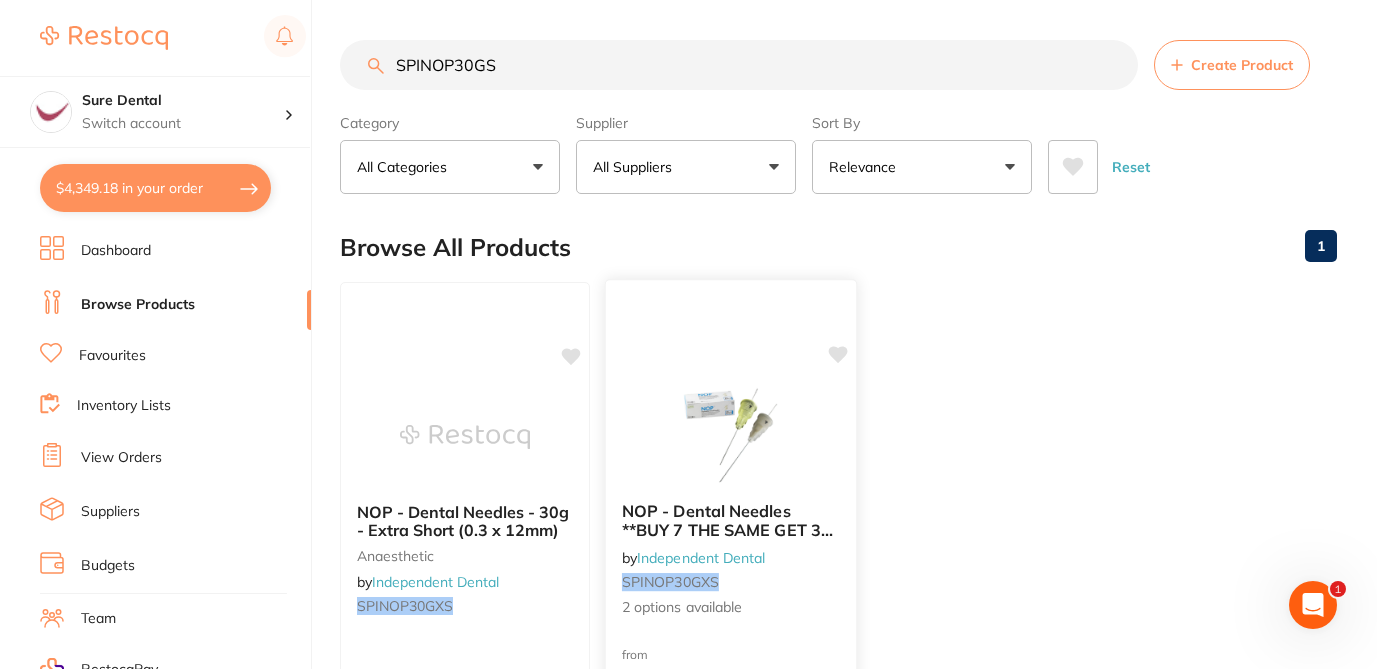 click on "NOP - Dental Needles **BUY 7 THE SAME GET 3 FREE!**   by  Independent Dental SPINOP30GXS   2 options available" at bounding box center [731, 560] 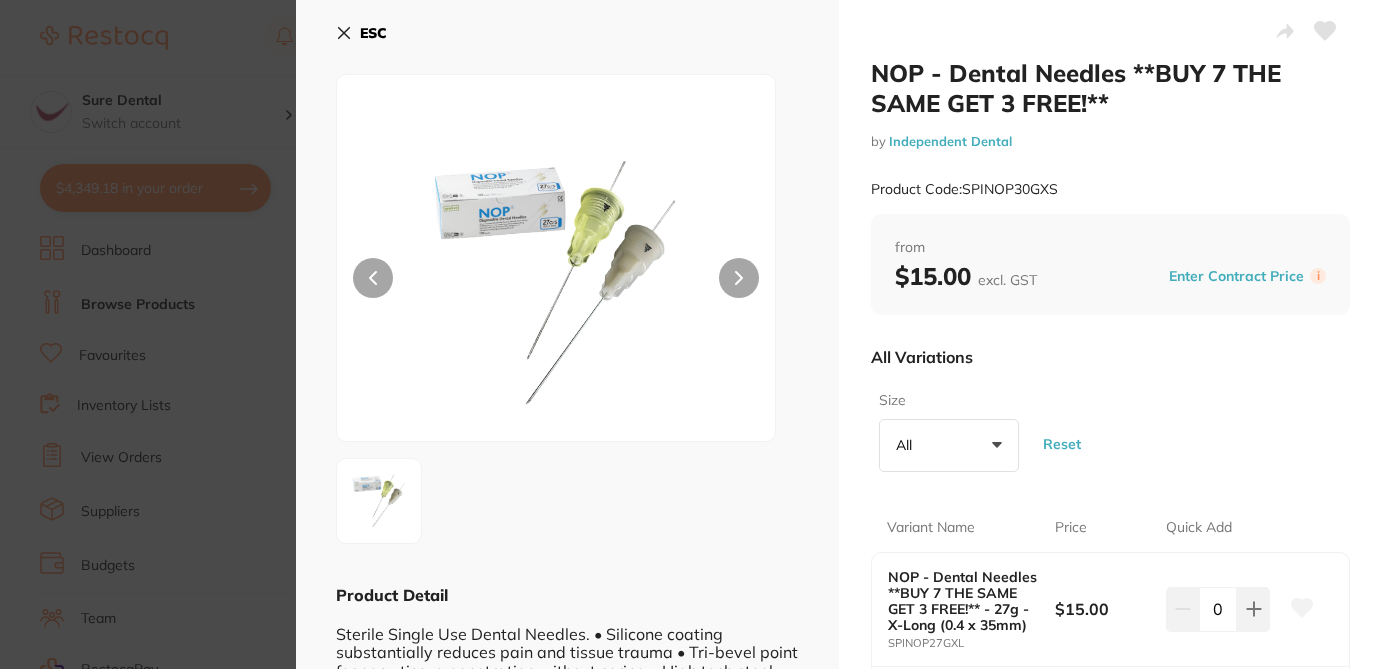 click on "All Variations" at bounding box center [1110, 357] 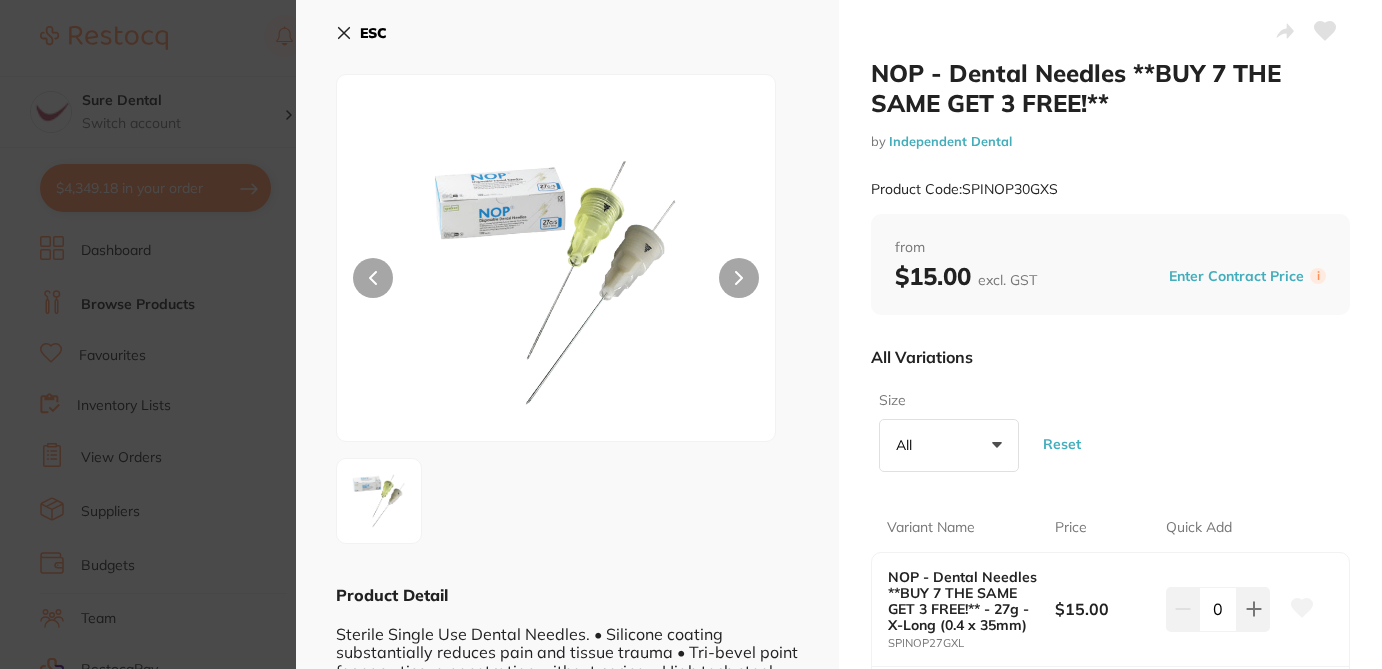 scroll, scrollTop: 40, scrollLeft: 0, axis: vertical 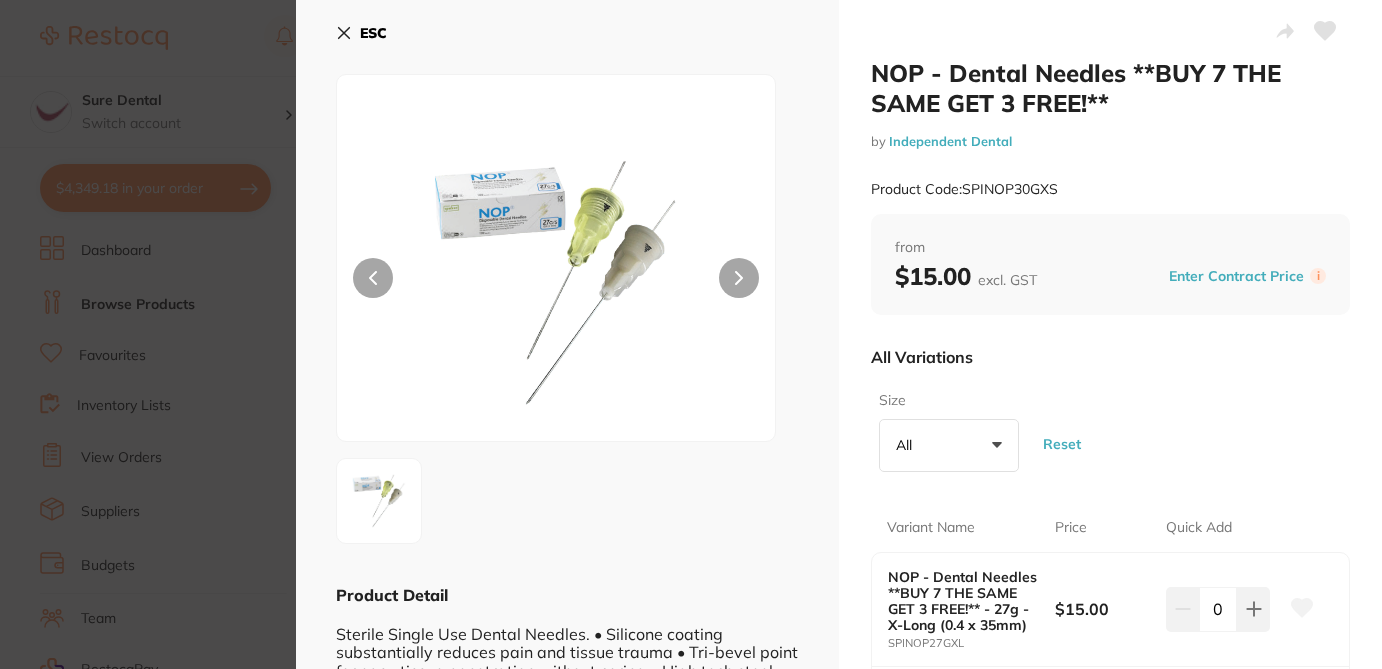 click on "NOP - Dental Needles **BUY 7 THE SAME GET 3 FREE!** by   Independent Dental Product Code:  SPINOP30GXS ESC         Product Detail   Sterile Single Use Dental Needles. • Silicone coating substantially reduces pain and tissue trauma • Tri-bevel point for easy tissue penetration without coring • High tech steel tube, safe, non-toxic, pyrogenic free • The round cutting edge protects the gum ARTG 204590 100 needles in a box NOP - Dental Needles **BUY 7 THE SAME GET 3 FREE!** by   Independent Dental Product Code:  SPINOP30GXS from $15.00     excl. GST Enter Contract Price i All Variations Size All +0 All 27g - X-Long (0.4 x 35mm) 27g - XX-Long (0.4 x 38mm) Reset Variant   Name Price Quick Add NOP - Dental Needles **BUY 7 THE SAME GET 3 FREE!** - 27g - X-Long (0.4 x 35mm) SPINOP27GXL $15.00     0         NOP - Dental Needles **BUY 7 THE SAME GET 3 FREE!** - 27g - XX-Long (0.4 x 38mm) SPINOP27GXXL $15.00     0         Update Cart Save to List All Variations Reset Filter by  Size All +0 All Options Price     0" at bounding box center [691, 334] 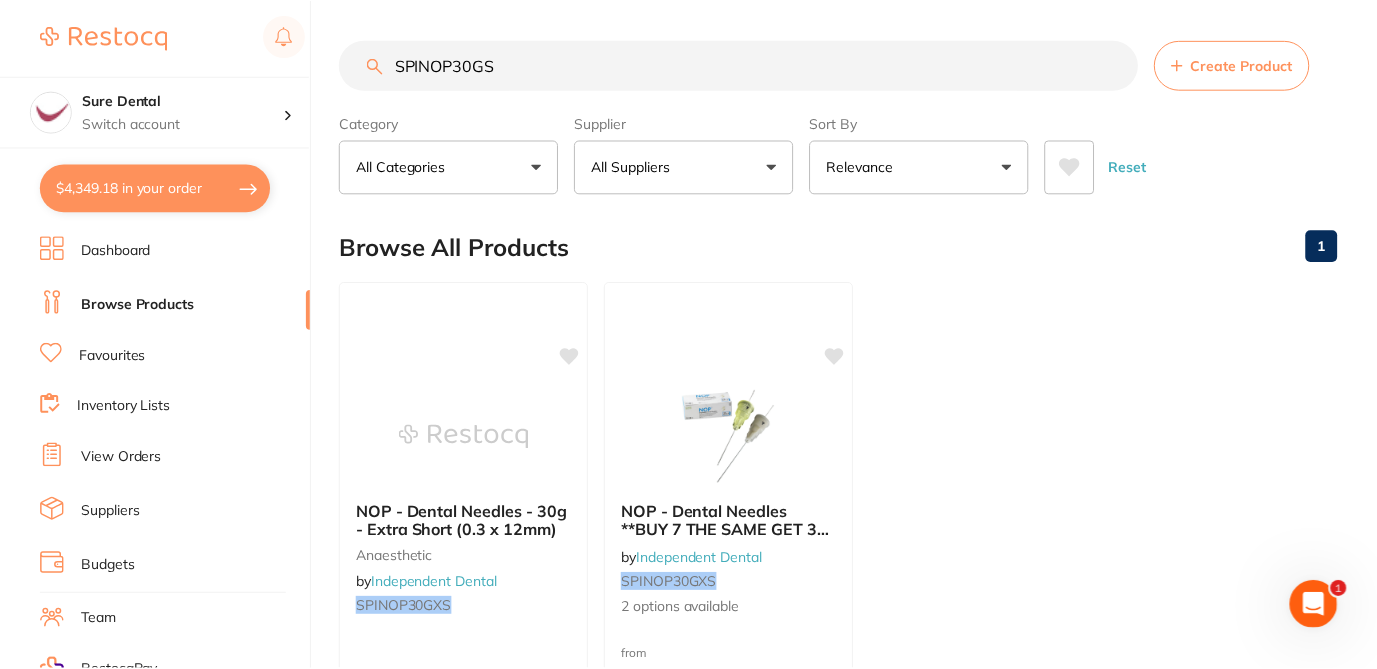 scroll, scrollTop: 1, scrollLeft: 0, axis: vertical 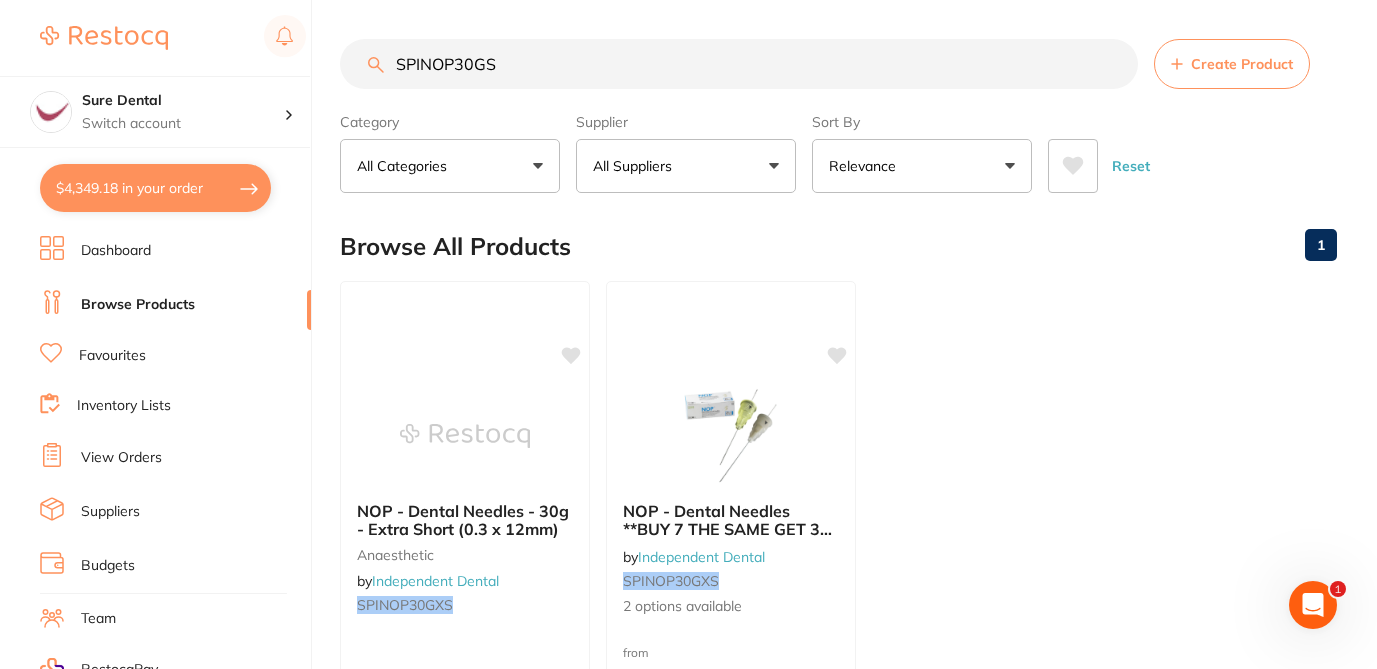 drag, startPoint x: 514, startPoint y: 68, endPoint x: 337, endPoint y: 45, distance: 178.4881 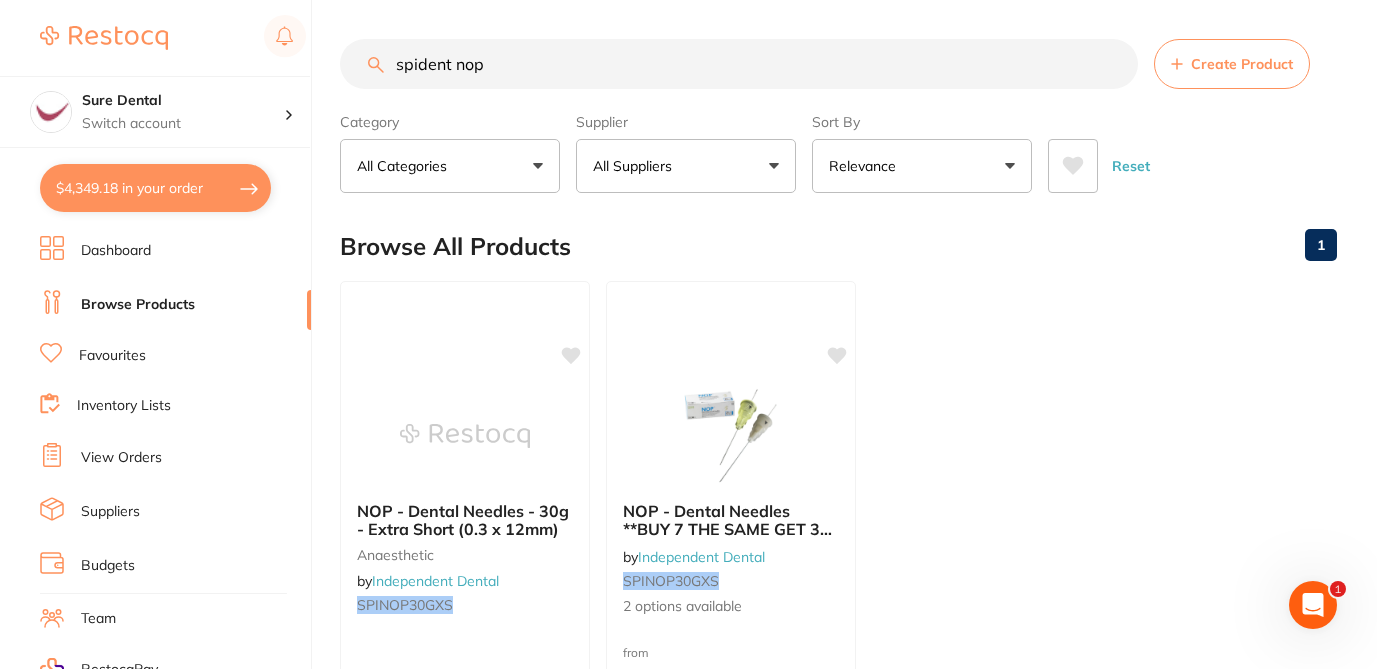 scroll, scrollTop: 0, scrollLeft: 0, axis: both 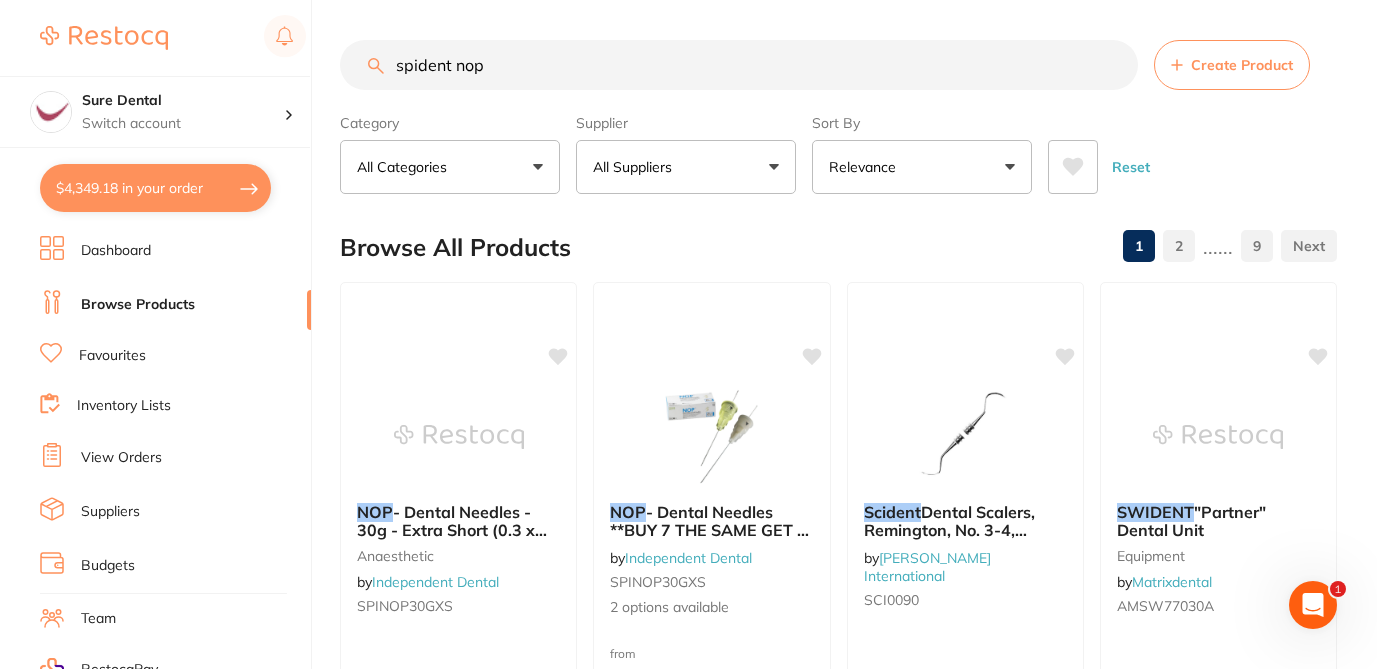 click on "Browse All Products 1 2 ...... 9" at bounding box center (838, 247) 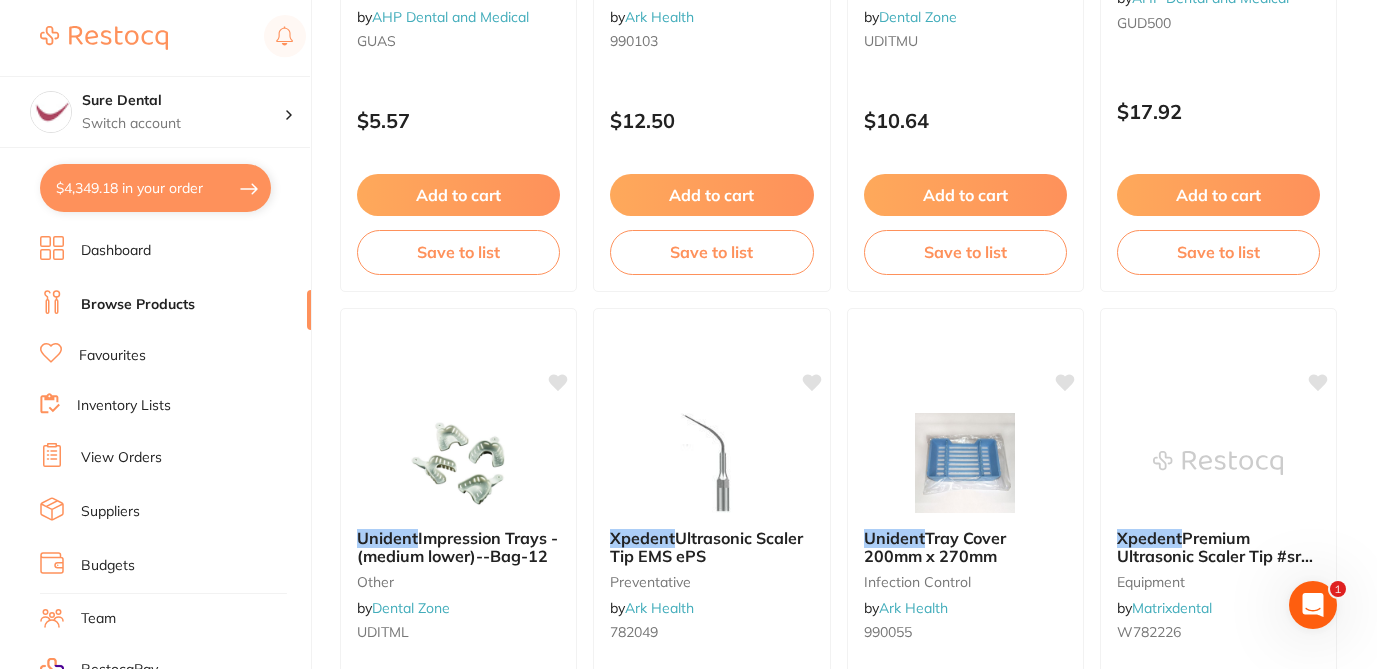 scroll, scrollTop: 1160, scrollLeft: 0, axis: vertical 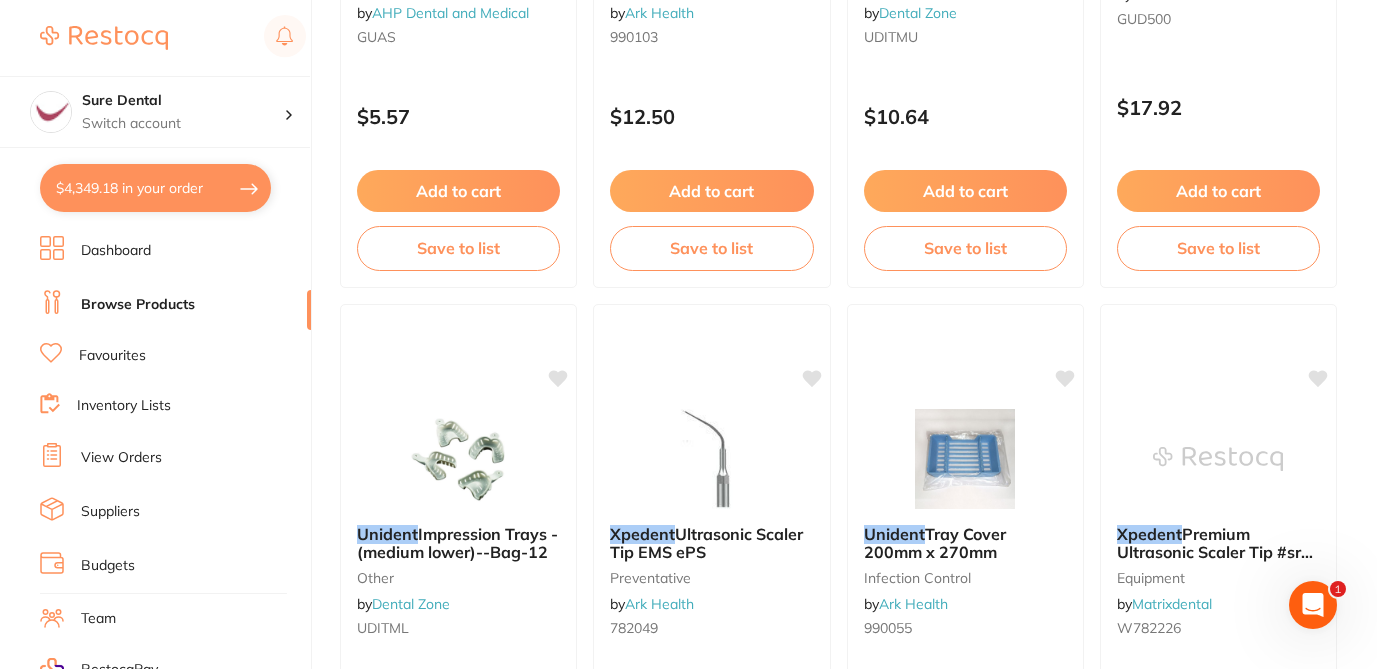 click on "$4,349.18 Sure Dental Switch account Sure Dental $4,349.18   in your order Dashboard Browse Products Favourites Inventory Lists View Orders Suppliers Budgets Team RestocqPay Rewards Subscriptions Account Support Log Out spident nop         Create Product Category All Categories All Categories anaesthetic Disposables equipment finishing & polishing impression infection control laboratory Miscellaneous other preventative specials & clearance Clear Category   false    All Categories Category All Categories anaesthetic Disposables equipment finishing & polishing impression infection control laboratory Miscellaneous other preventative specials & clearance Supplier All Suppliers All Suppliers AHP Dental and Medical Amalgadent Ark Health Dental Practice Supplies Dental Zone Healthware [GEOGRAPHIC_DATA] [PERSON_NAME] [PERSON_NAME] Independent Dental Ivoclar Vivadent [PERSON_NAME] International Matrixdental Raypurt Dental VP Dental & Medical Supplies Clear Supplier   false    All Suppliers Supplier AHP Dental and Medical Sort By" at bounding box center [688, -826] 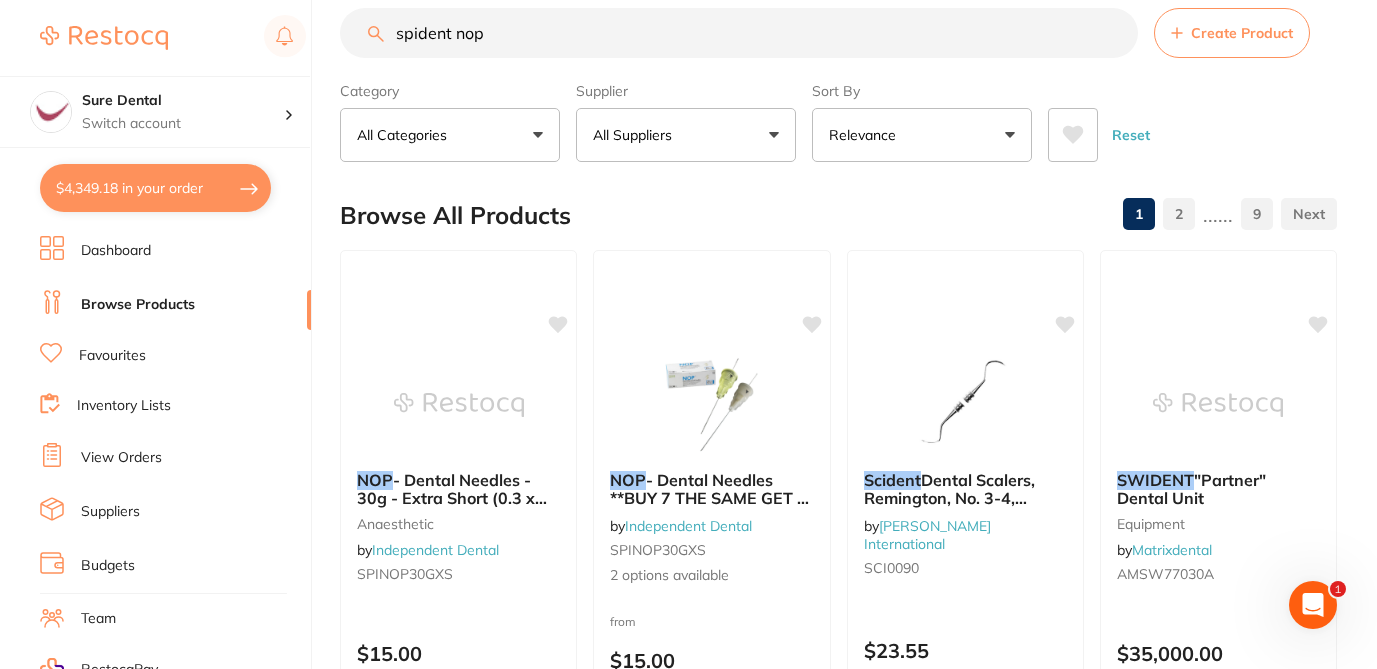 scroll, scrollTop: 0, scrollLeft: 0, axis: both 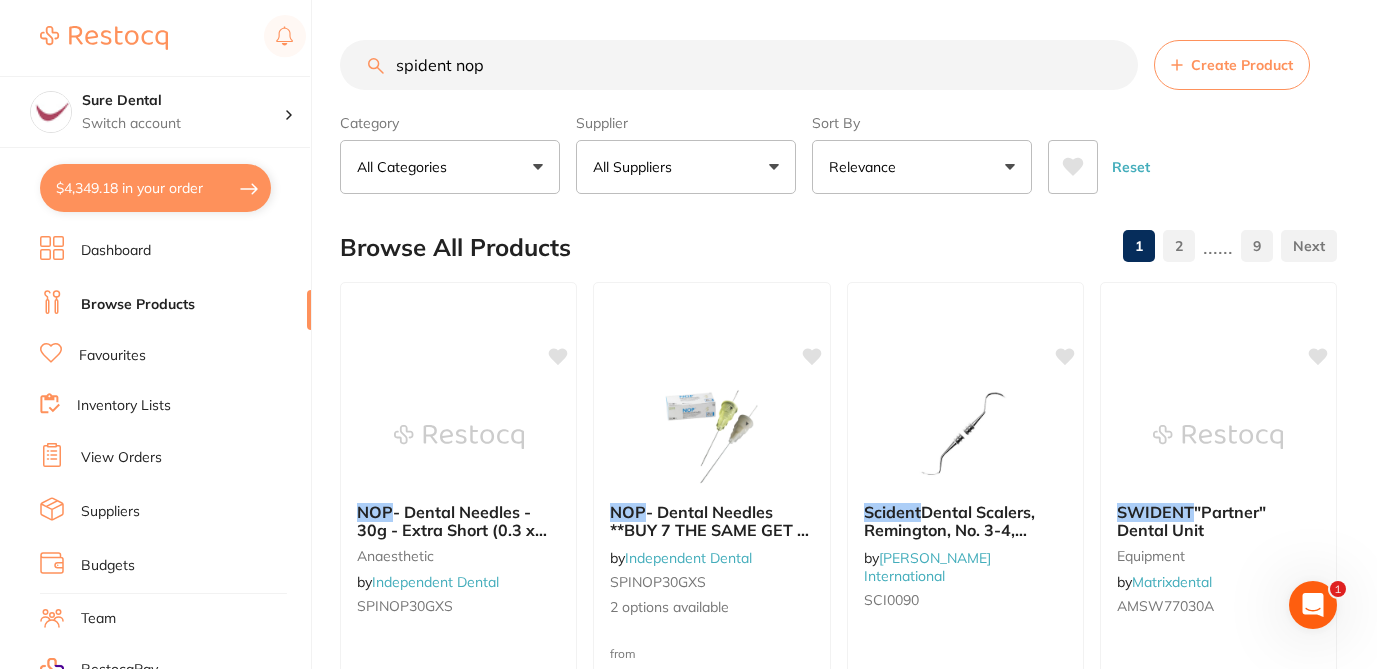 drag, startPoint x: 491, startPoint y: 71, endPoint x: 348, endPoint y: 42, distance: 145.91093 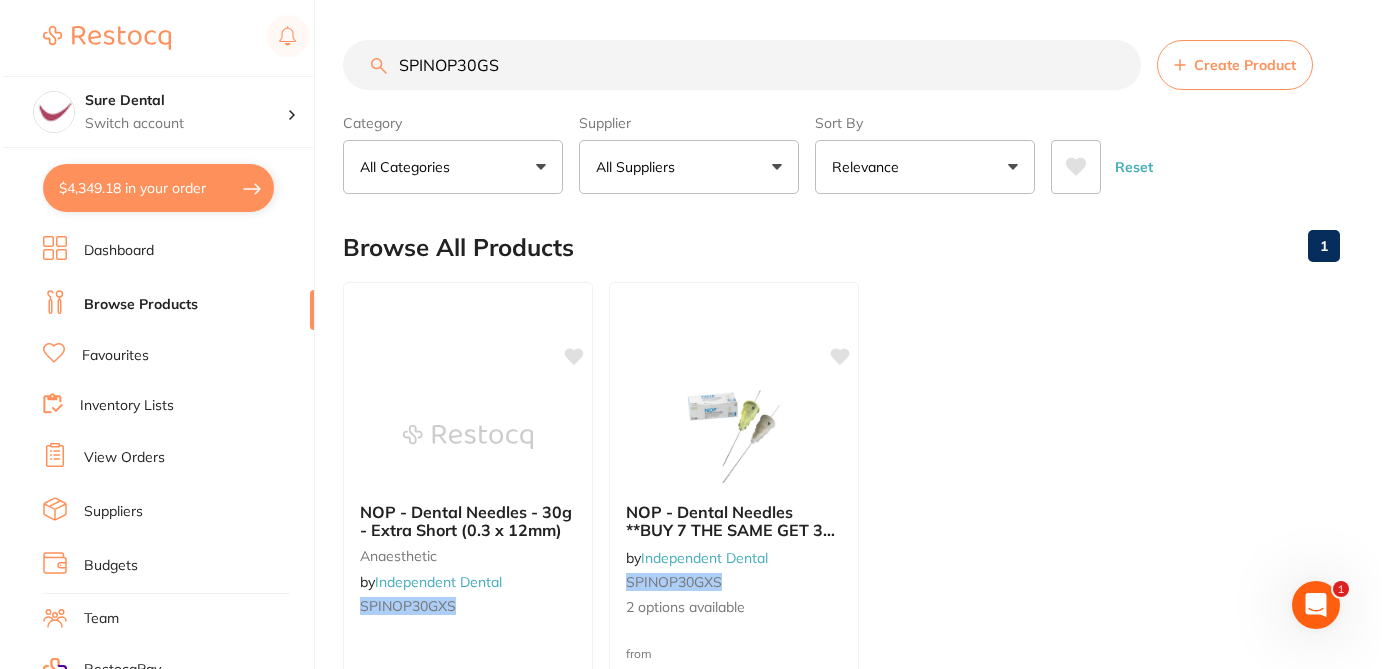 scroll, scrollTop: 0, scrollLeft: 0, axis: both 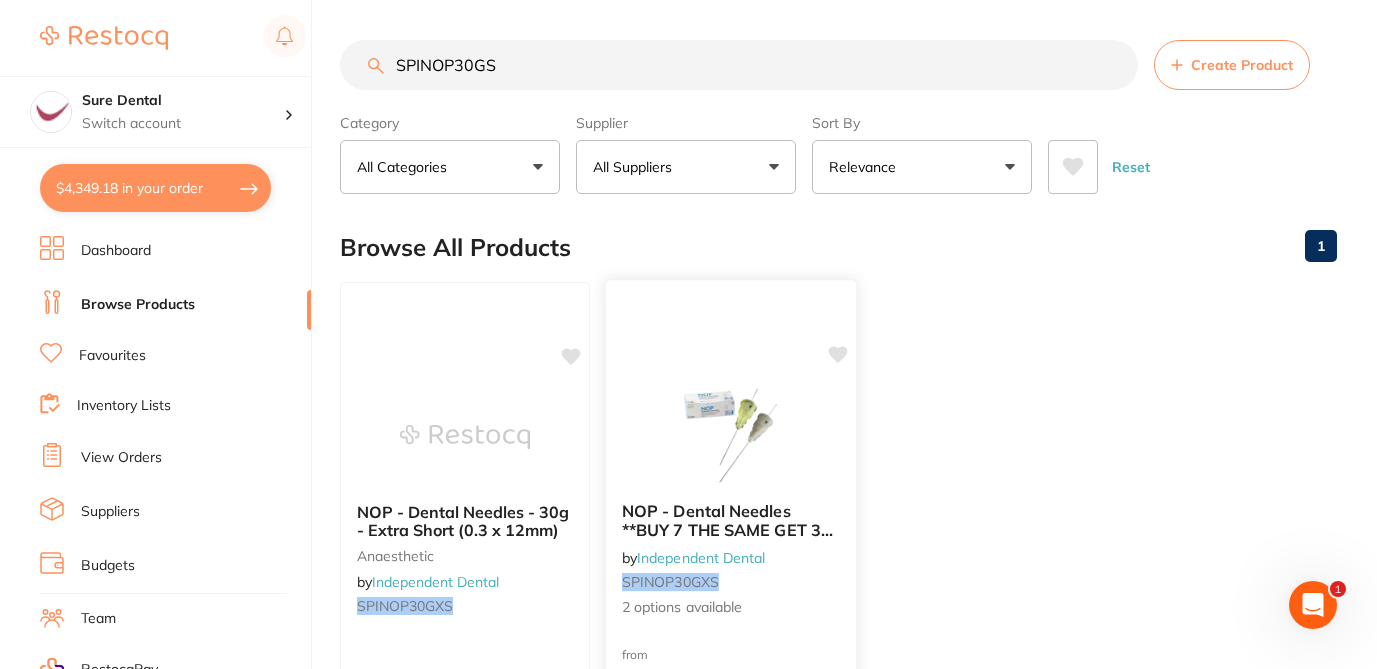 type on "SPINOP30GS" 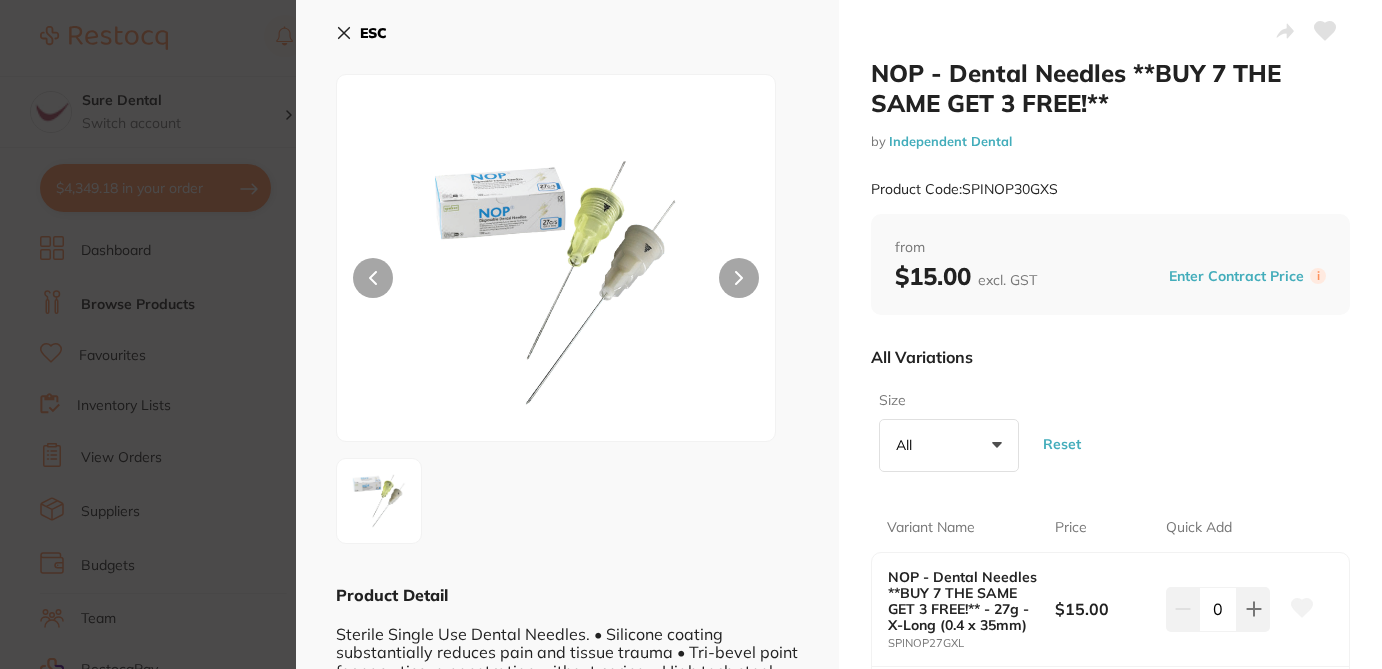 scroll, scrollTop: 0, scrollLeft: 0, axis: both 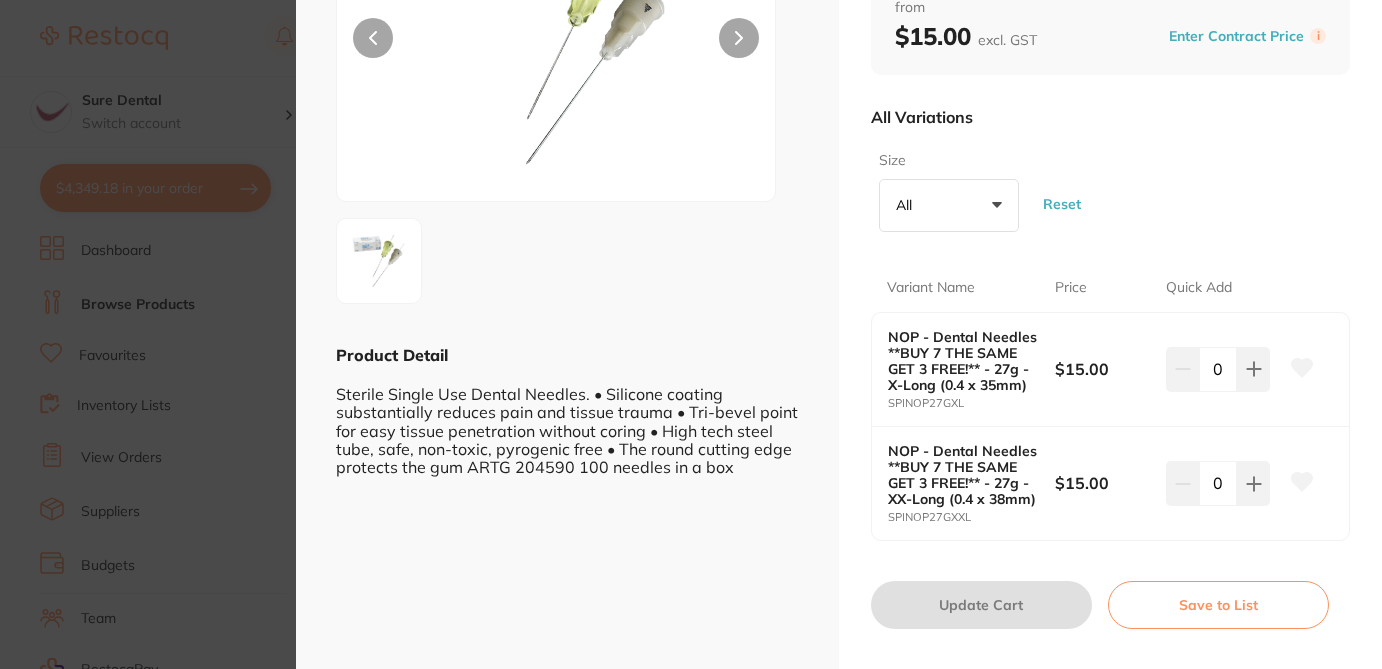 click on "NOP - Dental Needles **BUY 7 THE SAME GET 3 FREE!** by   Independent Dental Product Code:  SPINOP30GXS ESC         Product Detail   Sterile Single Use Dental Needles. • Silicone coating substantially reduces pain and tissue trauma • Tri-bevel point for easy tissue penetration without coring • High tech steel tube, safe, non-toxic, pyrogenic free • The round cutting edge protects the gum ARTG 204590 100 needles in a box NOP - Dental Needles **BUY 7 THE SAME GET 3 FREE!** by   Independent Dental Product Code:  SPINOP30GXS from $15.00     excl. GST Enter Contract Price i All Variations Size All +0 All 27g - X-Long (0.4 x 35mm) 27g - XX-Long (0.4 x 38mm) Reset Variant   Name Price Quick Add NOP - Dental Needles **BUY 7 THE SAME GET 3 FREE!** - 27g - X-Long (0.4 x 35mm) SPINOP27GXL $15.00     0         NOP - Dental Needles **BUY 7 THE SAME GET 3 FREE!** - 27g - XX-Long (0.4 x 38mm) SPINOP27GXXL $15.00     0         Update Cart Save to List All Variations Reset Filter by  Size All +0 All Options Price     0" at bounding box center (691, 334) 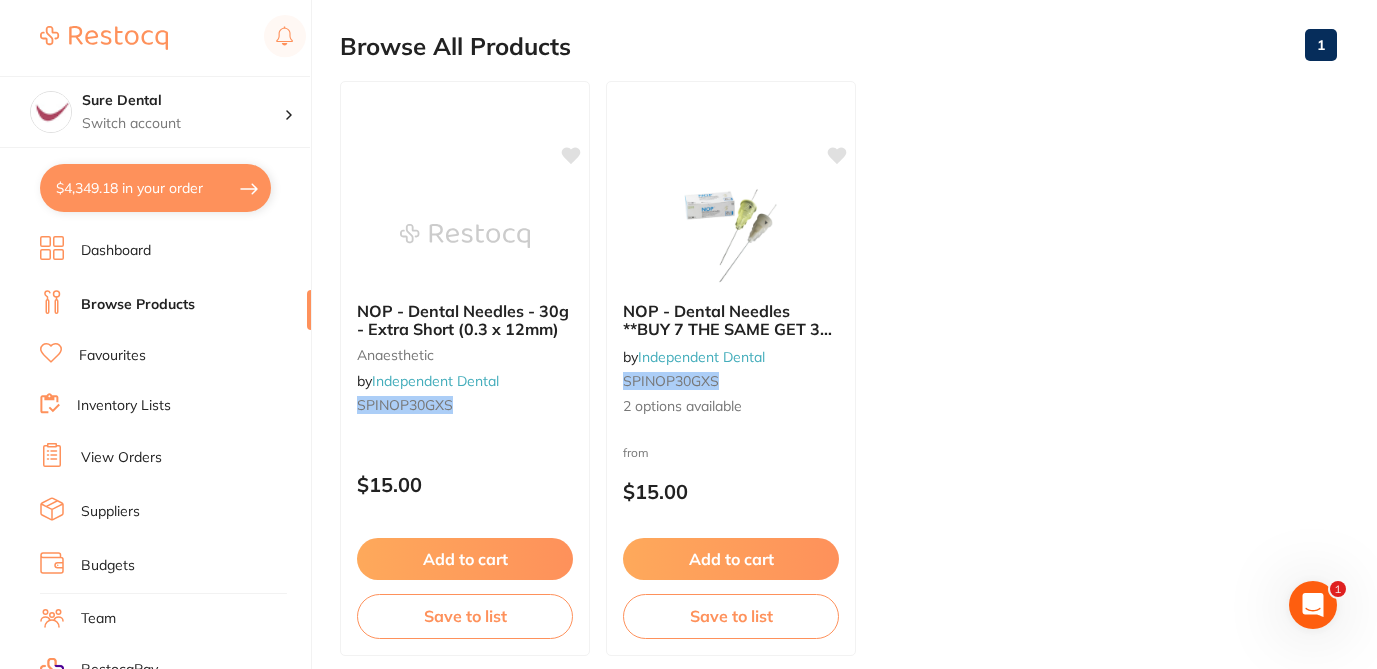 scroll, scrollTop: 121, scrollLeft: 0, axis: vertical 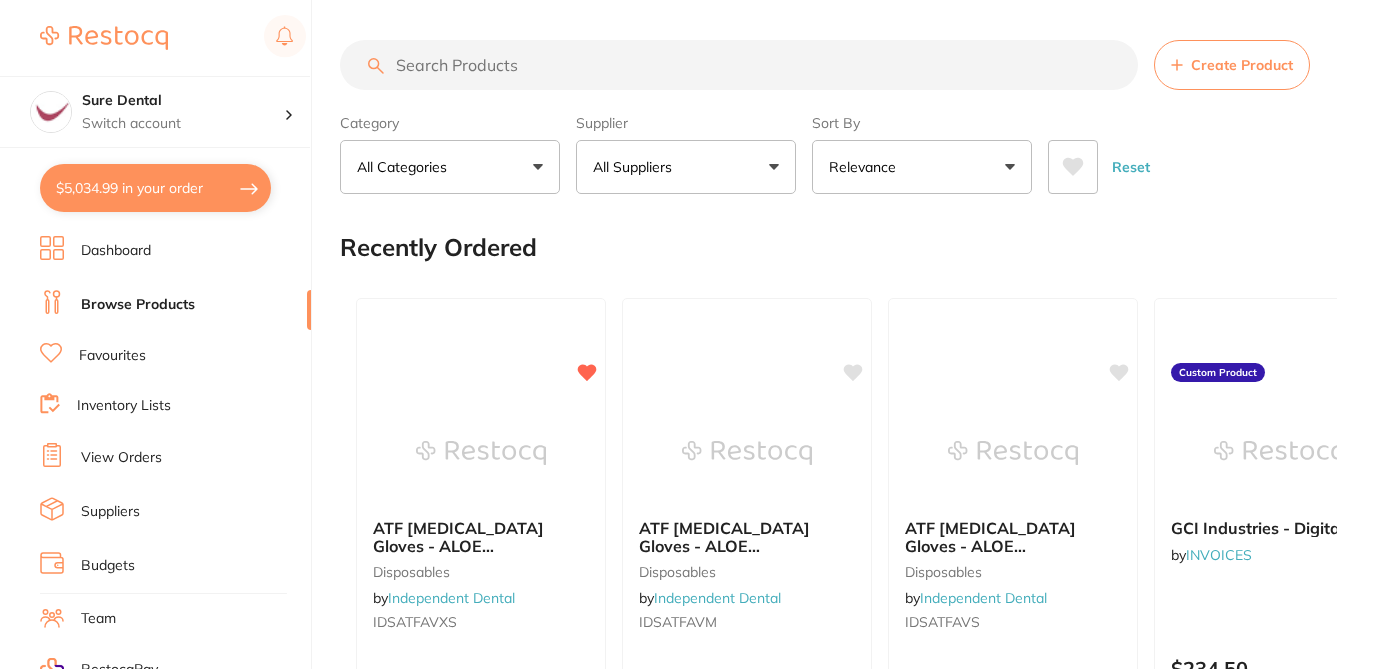 type on "12" 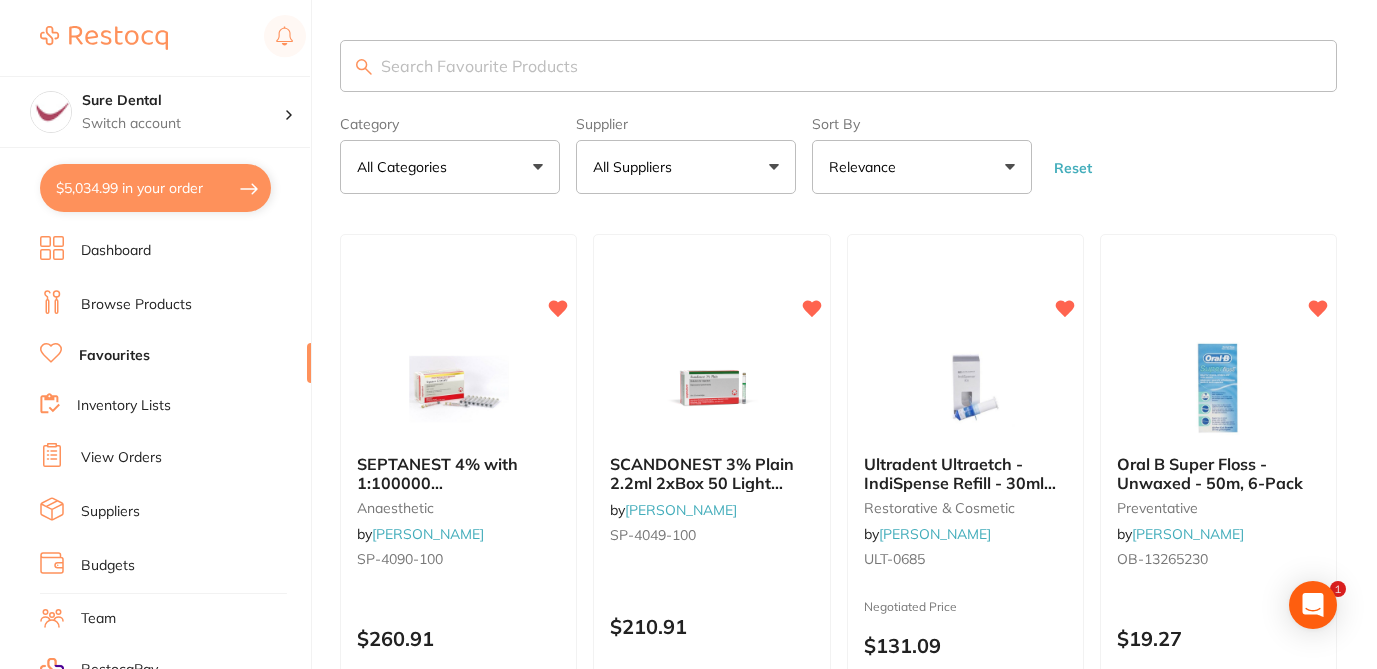 click at bounding box center [838, 66] 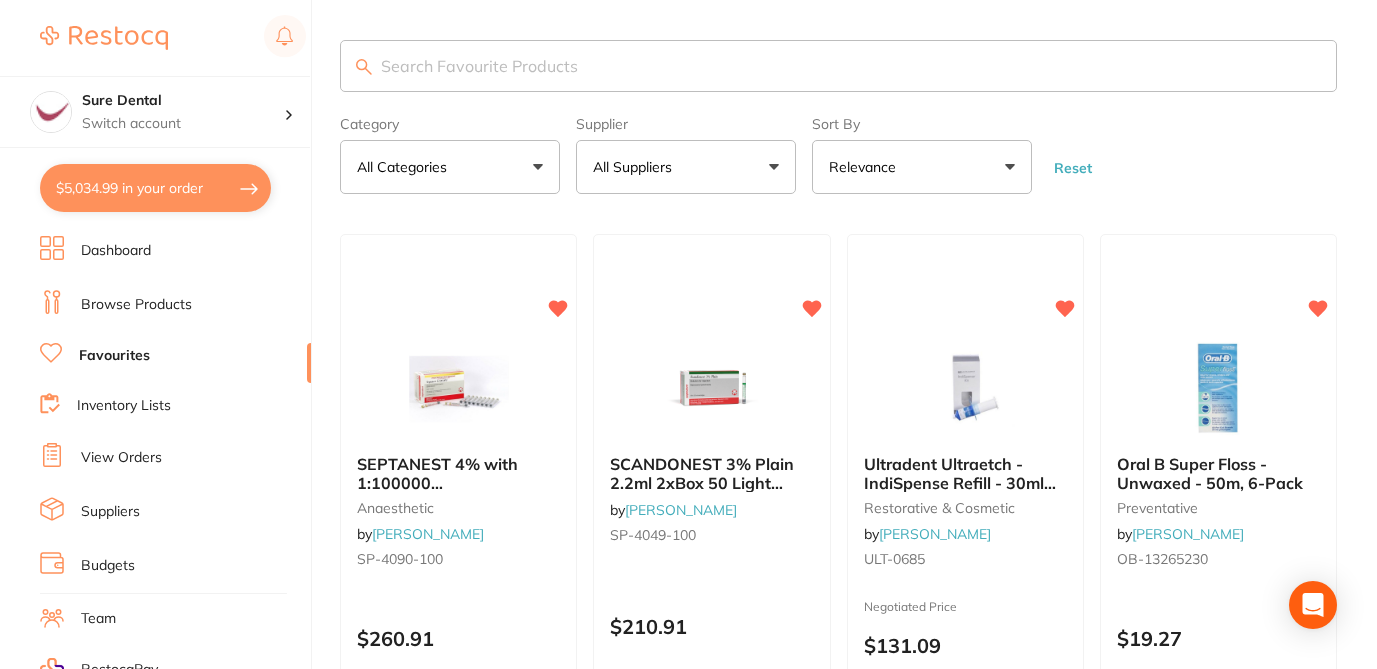 scroll, scrollTop: 0, scrollLeft: 0, axis: both 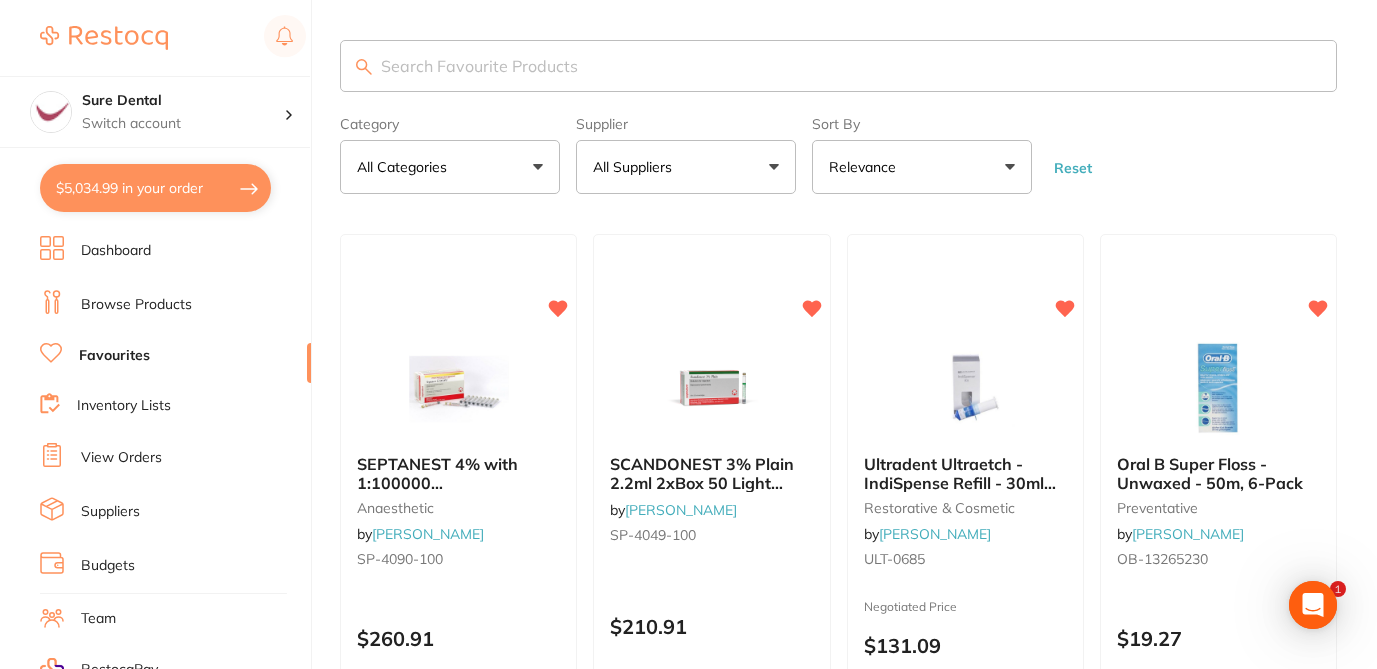 paste on "https://www.independentdental.com.au/products/nop-needles?variant=43644916465983" 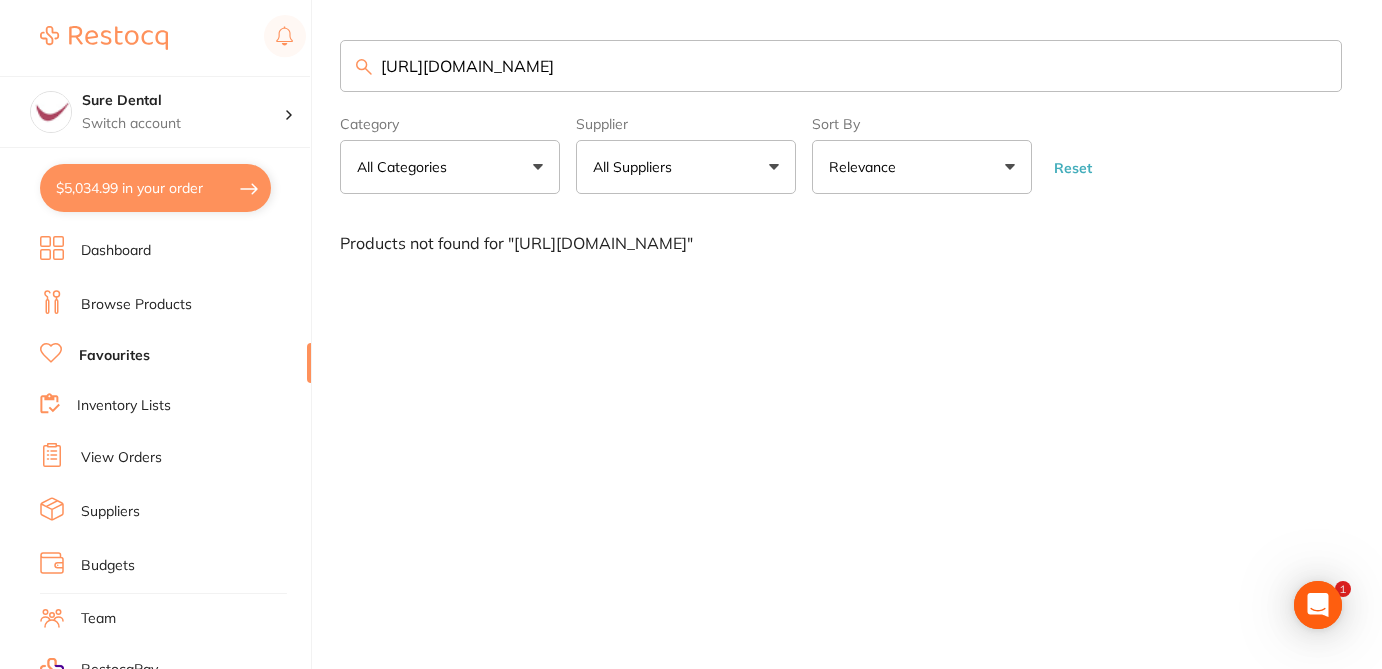 drag, startPoint x: 1085, startPoint y: 63, endPoint x: 387, endPoint y: 55, distance: 698.04584 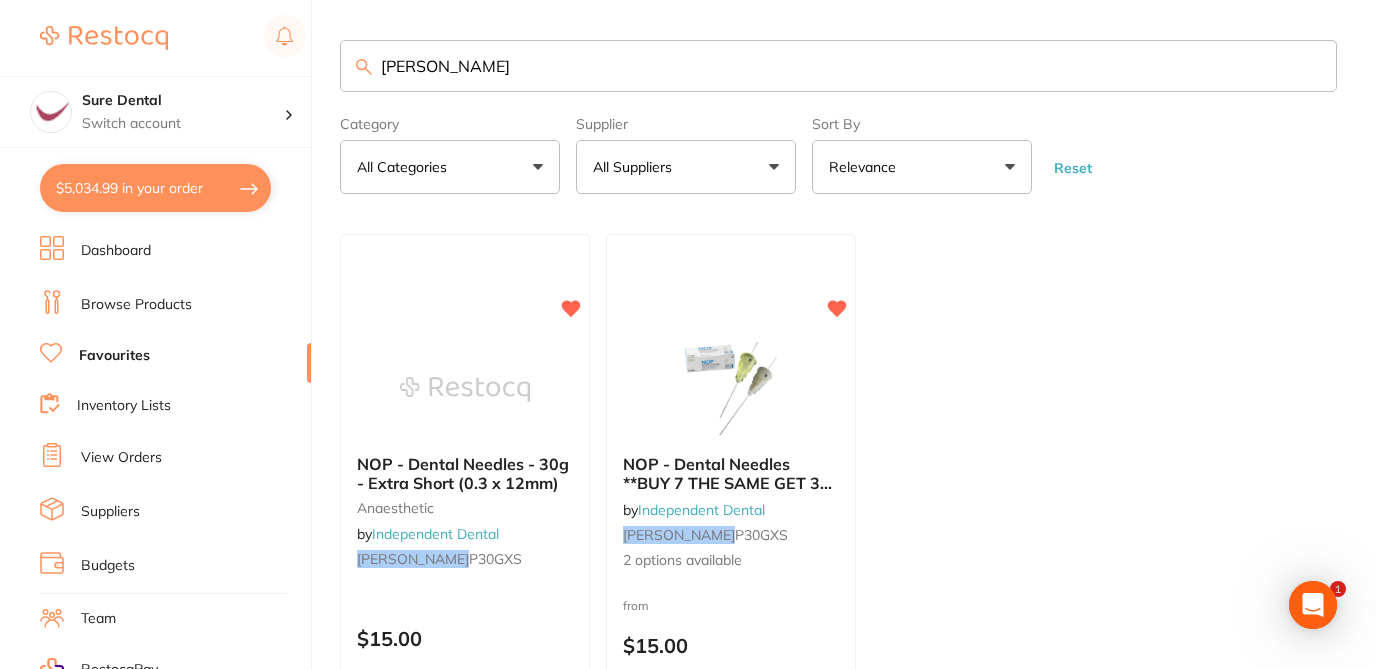 scroll, scrollTop: 0, scrollLeft: 0, axis: both 